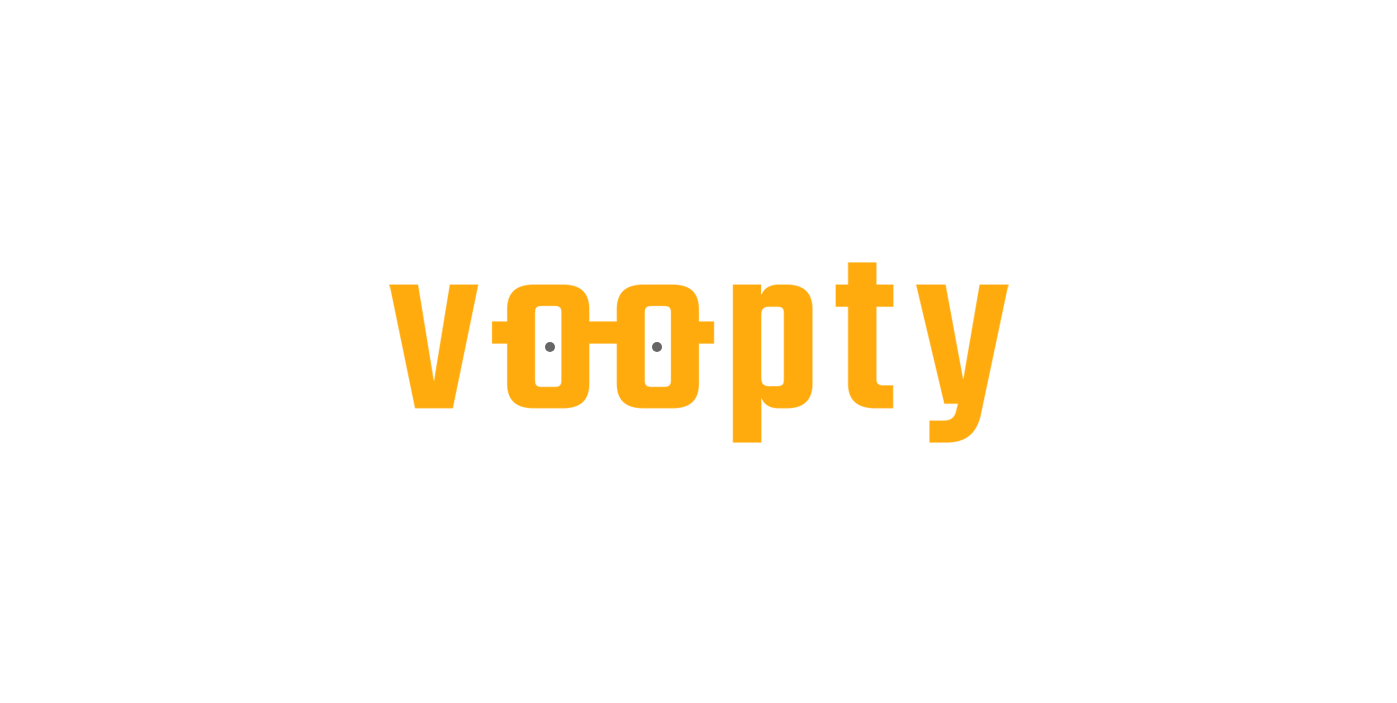 scroll, scrollTop: 0, scrollLeft: 0, axis: both 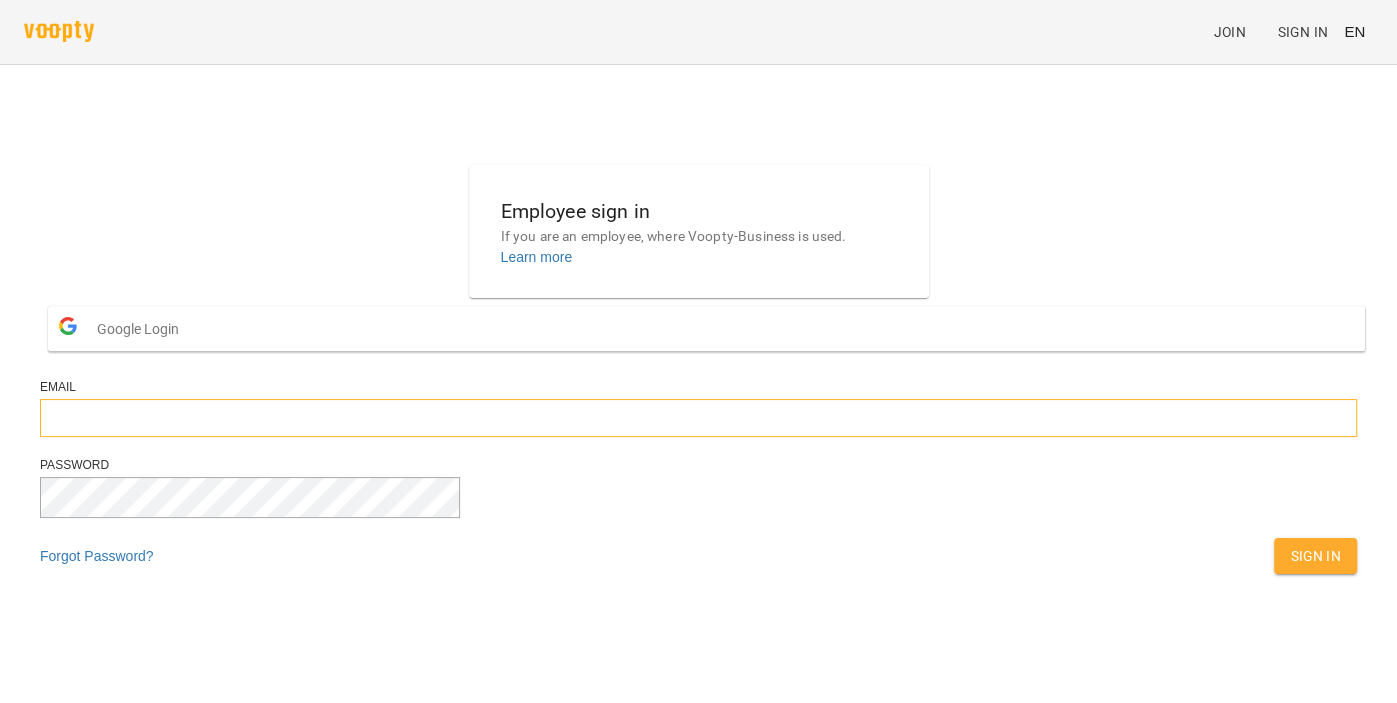type on "**********" 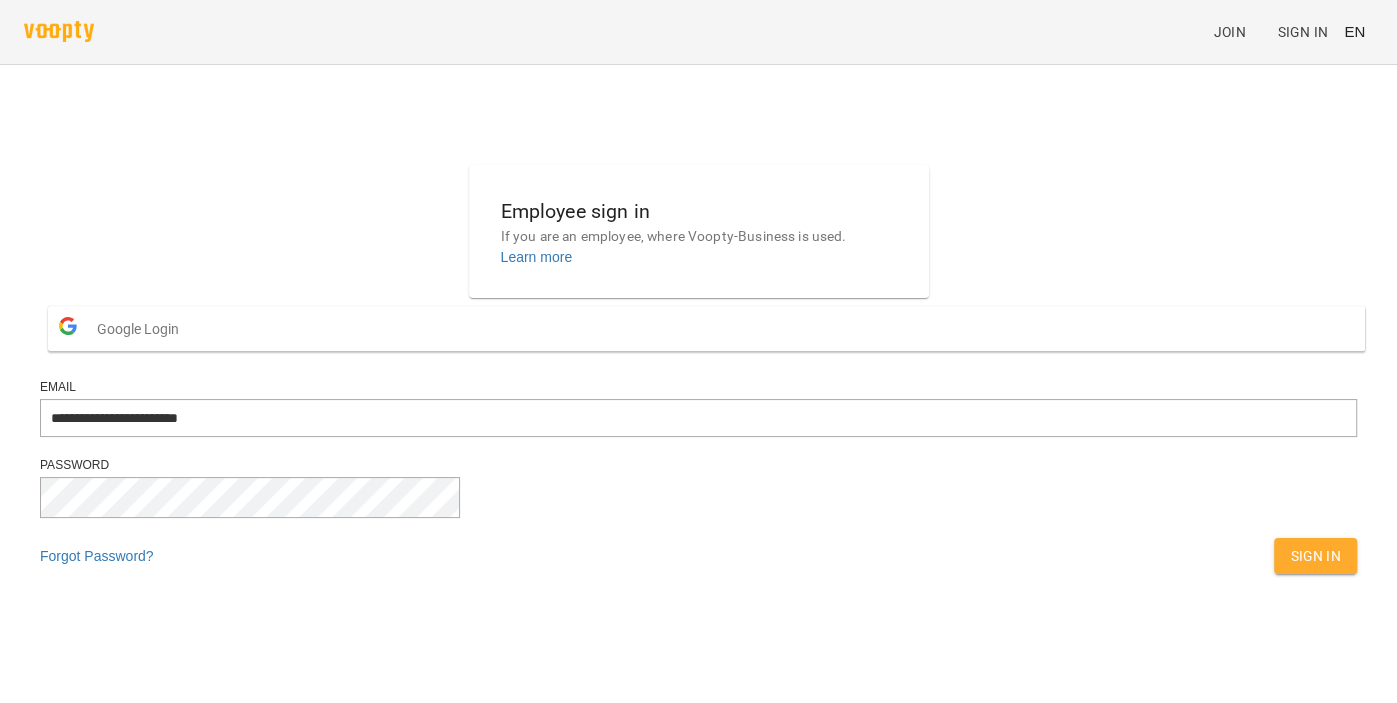 click on "Sign In" at bounding box center [1315, 556] 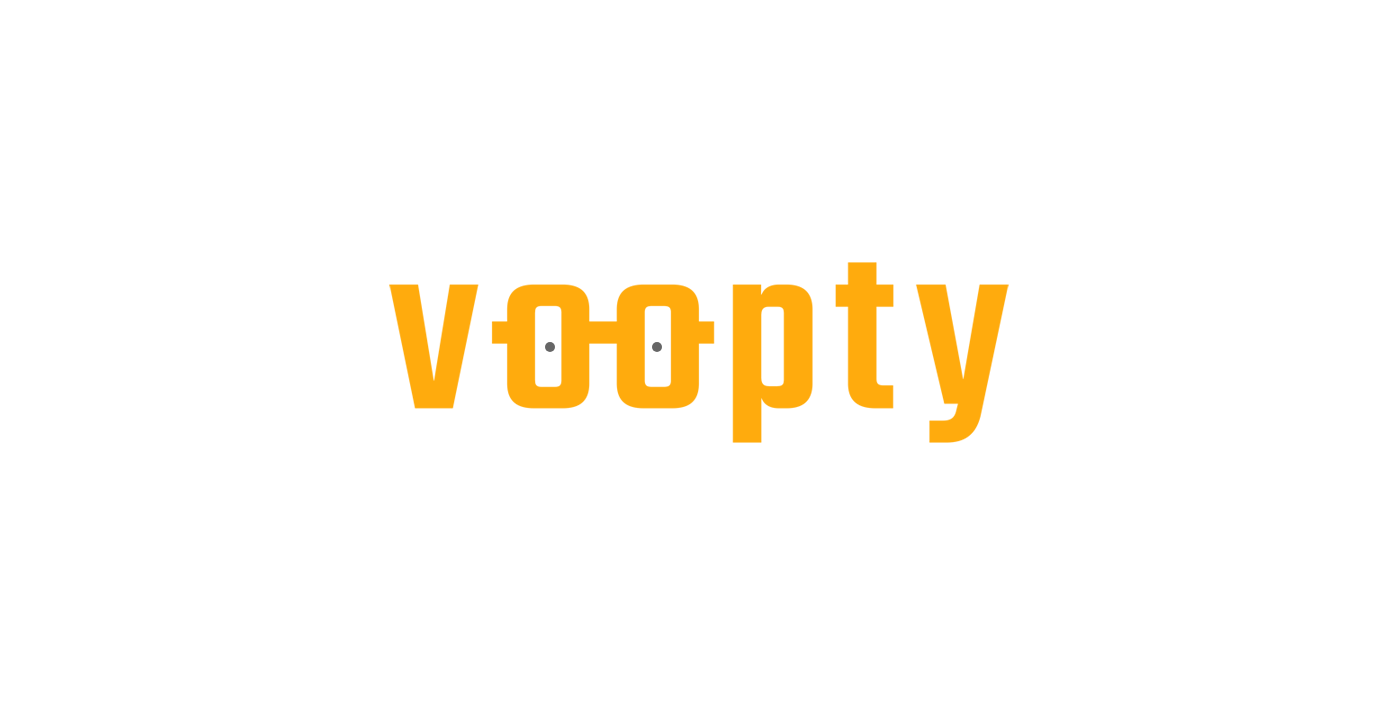 scroll, scrollTop: 0, scrollLeft: 0, axis: both 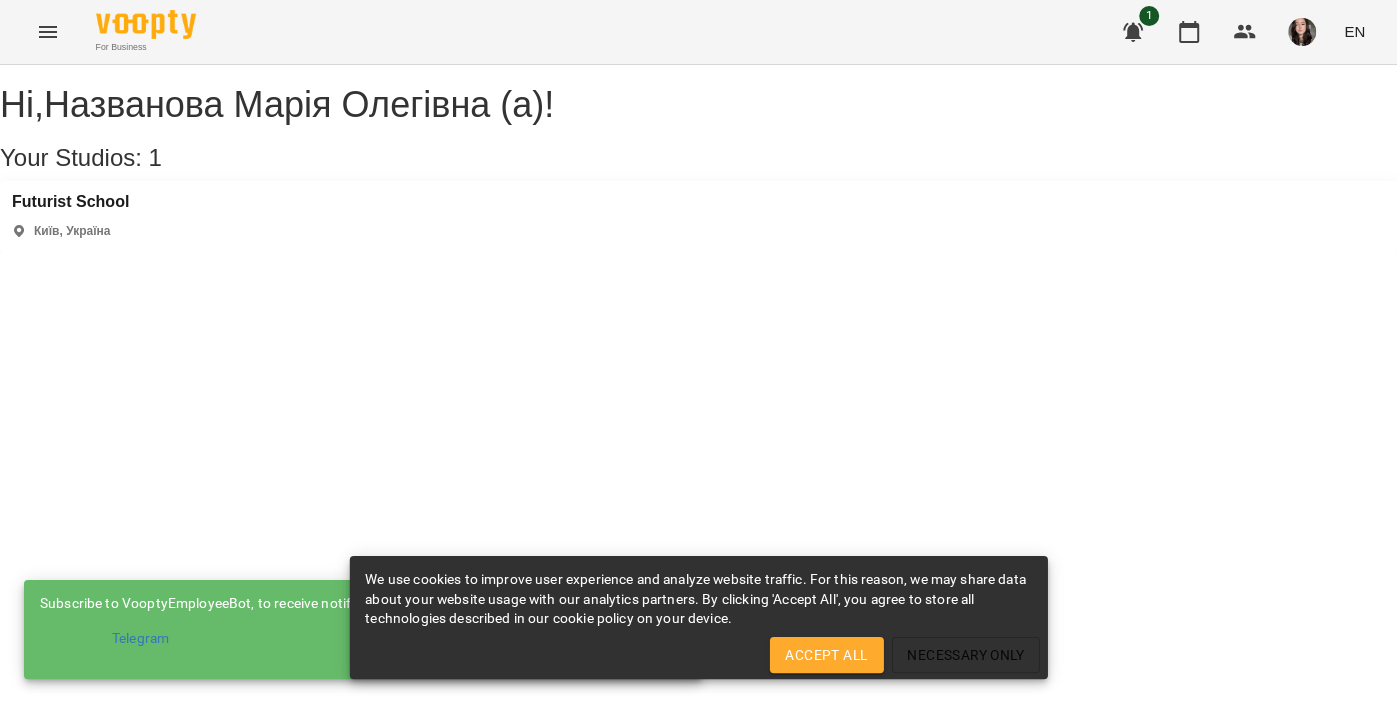 click on "Accept All" at bounding box center [826, 655] 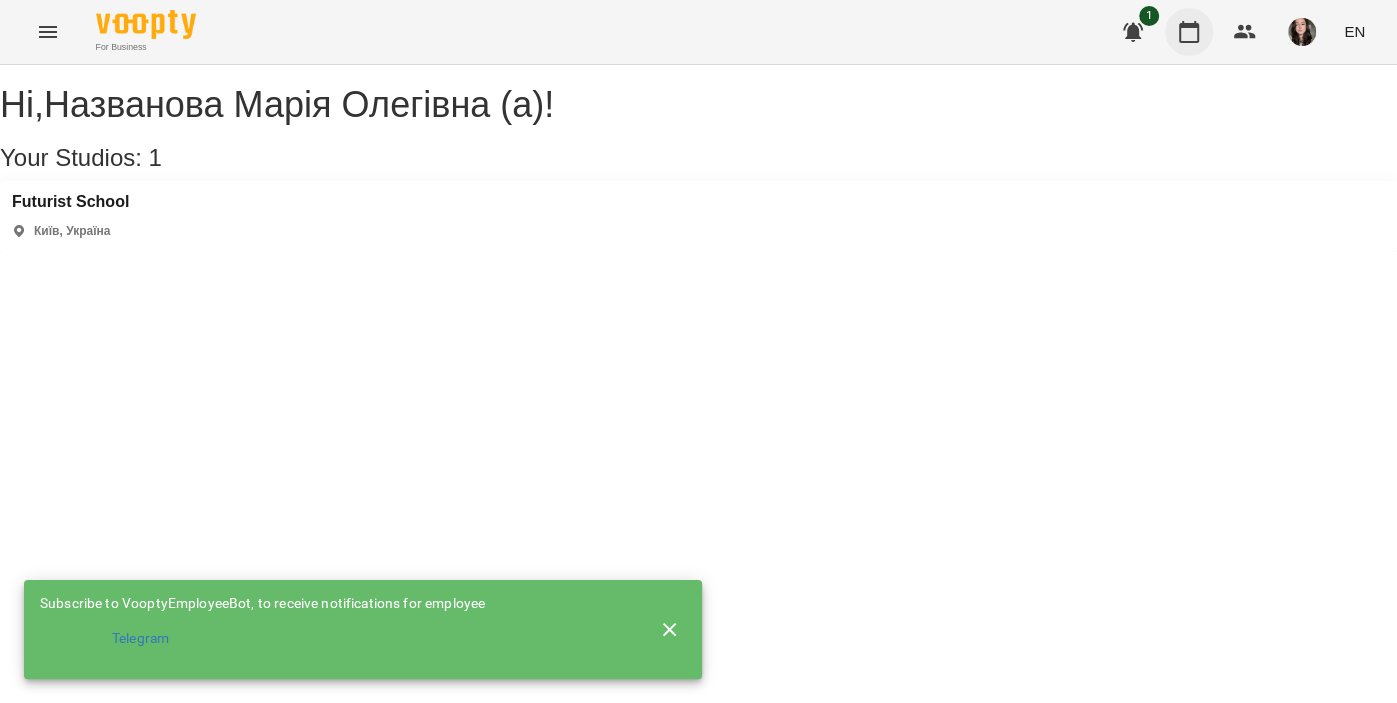 click at bounding box center (1189, 32) 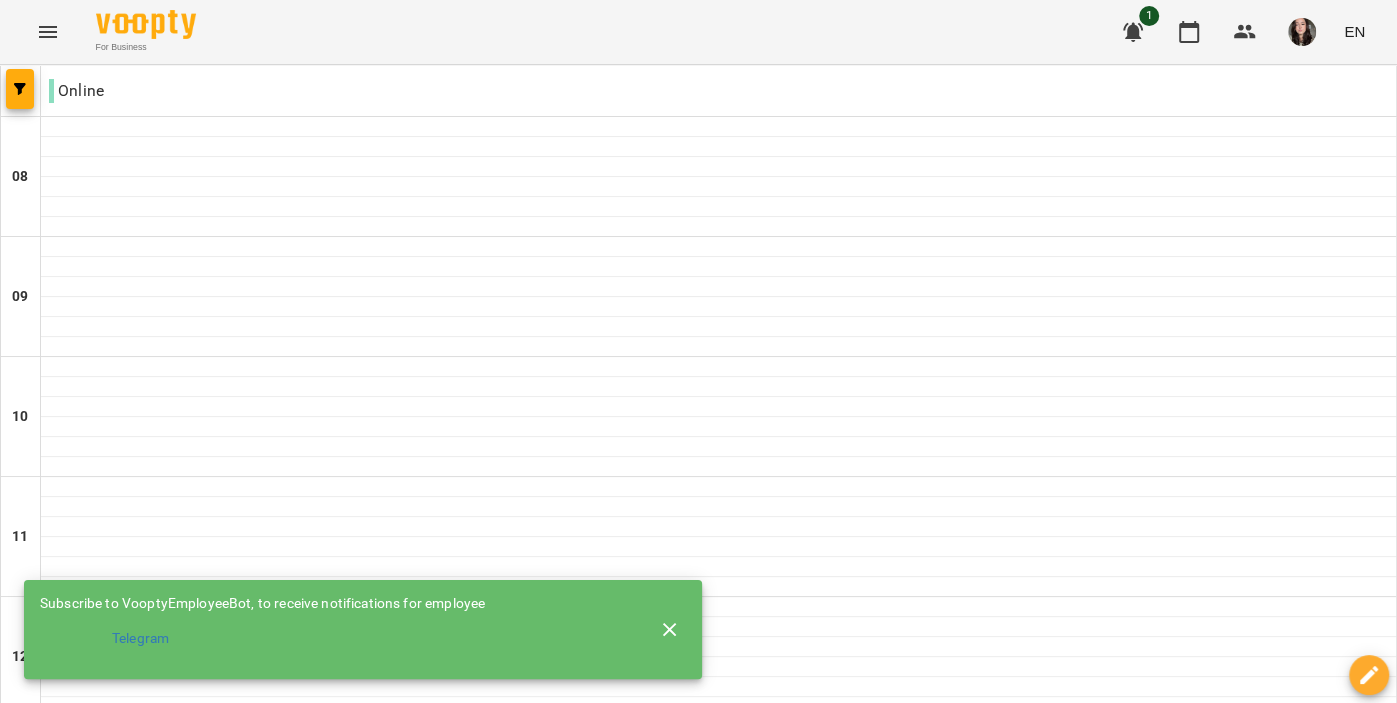 scroll, scrollTop: 37, scrollLeft: 0, axis: vertical 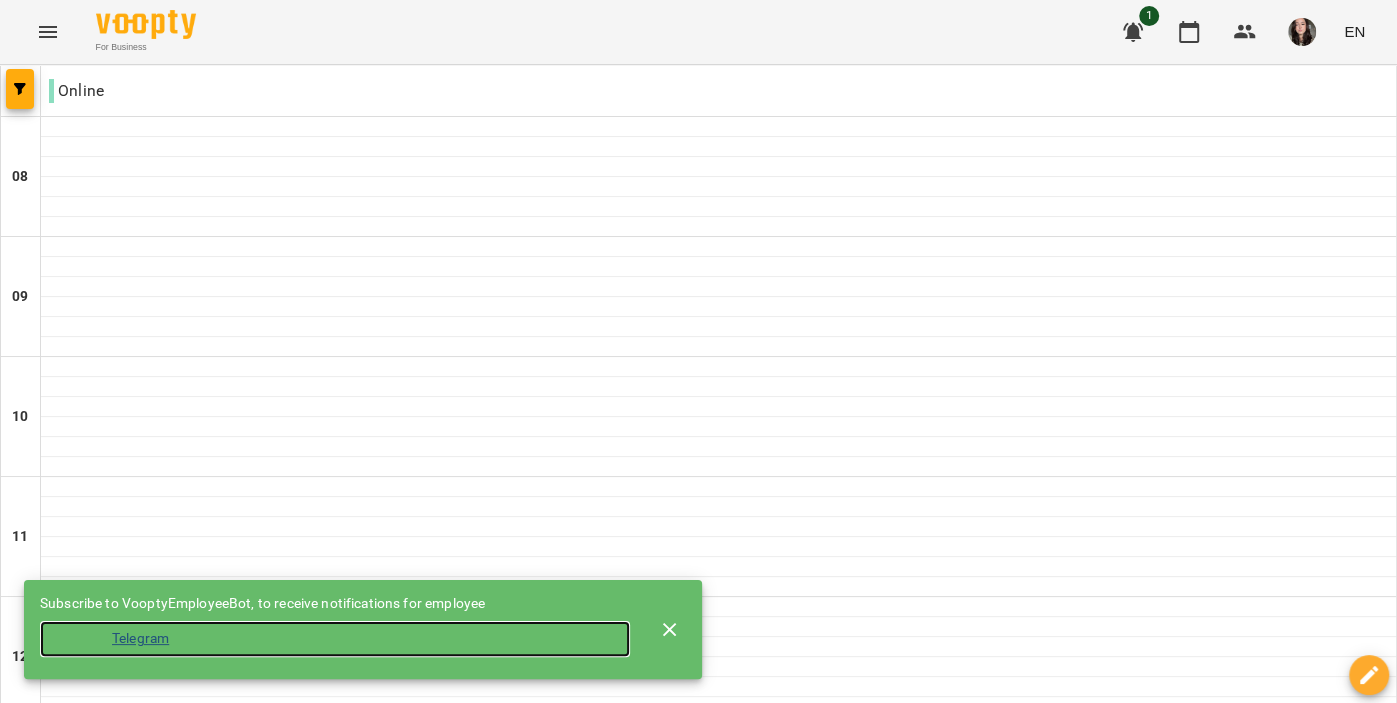 click on "Telegram" at bounding box center [335, 639] 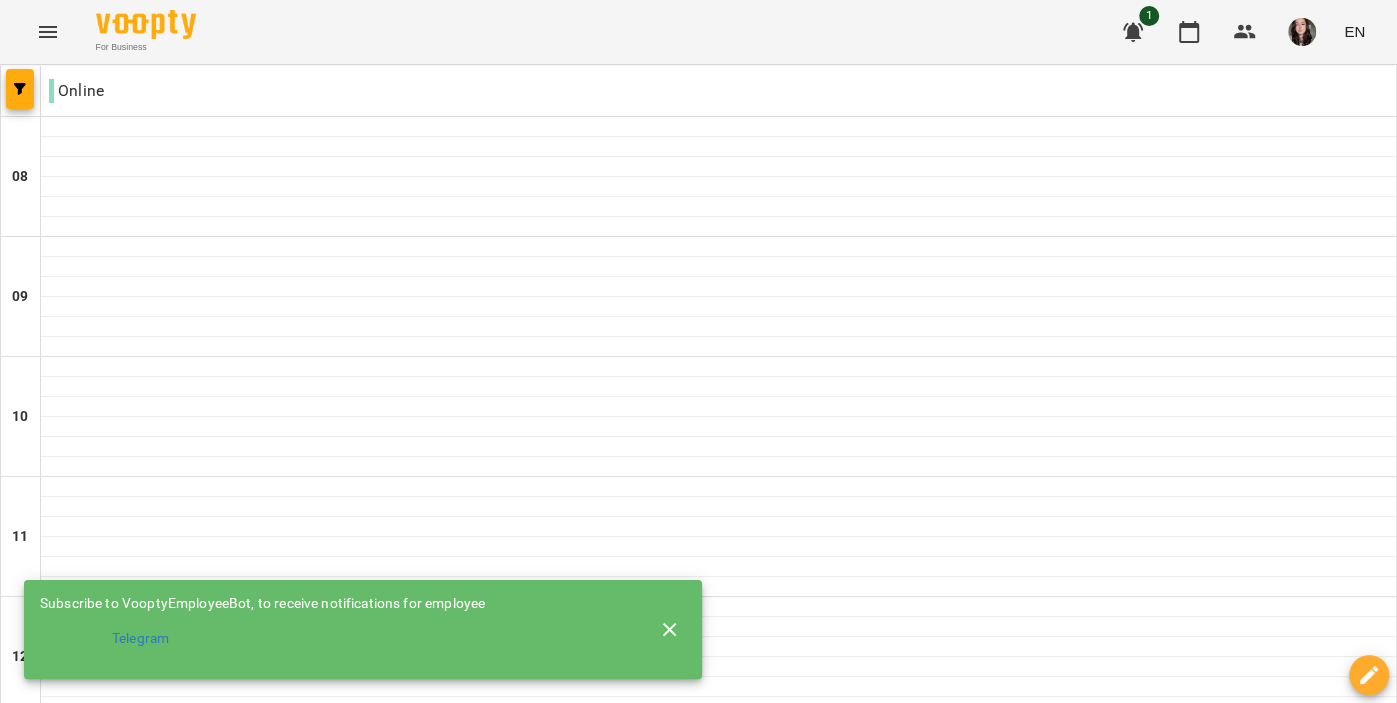 click 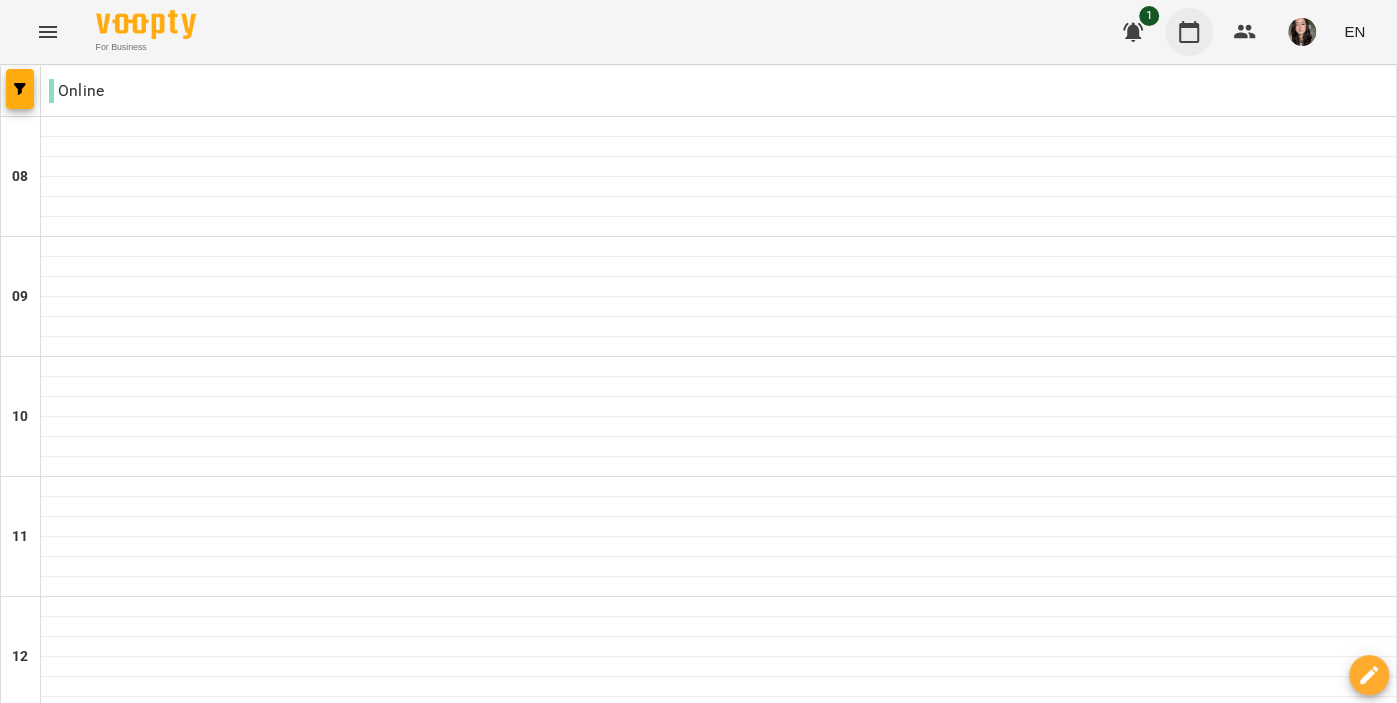 click 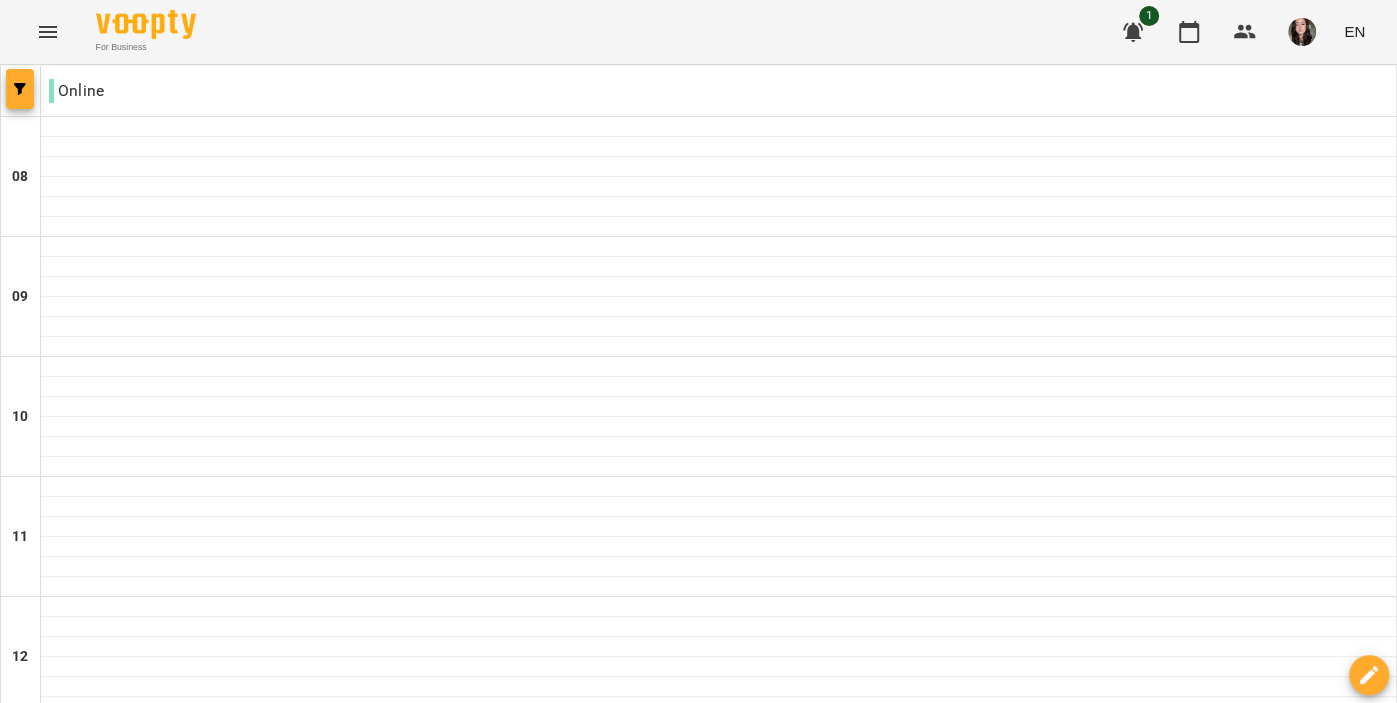 click 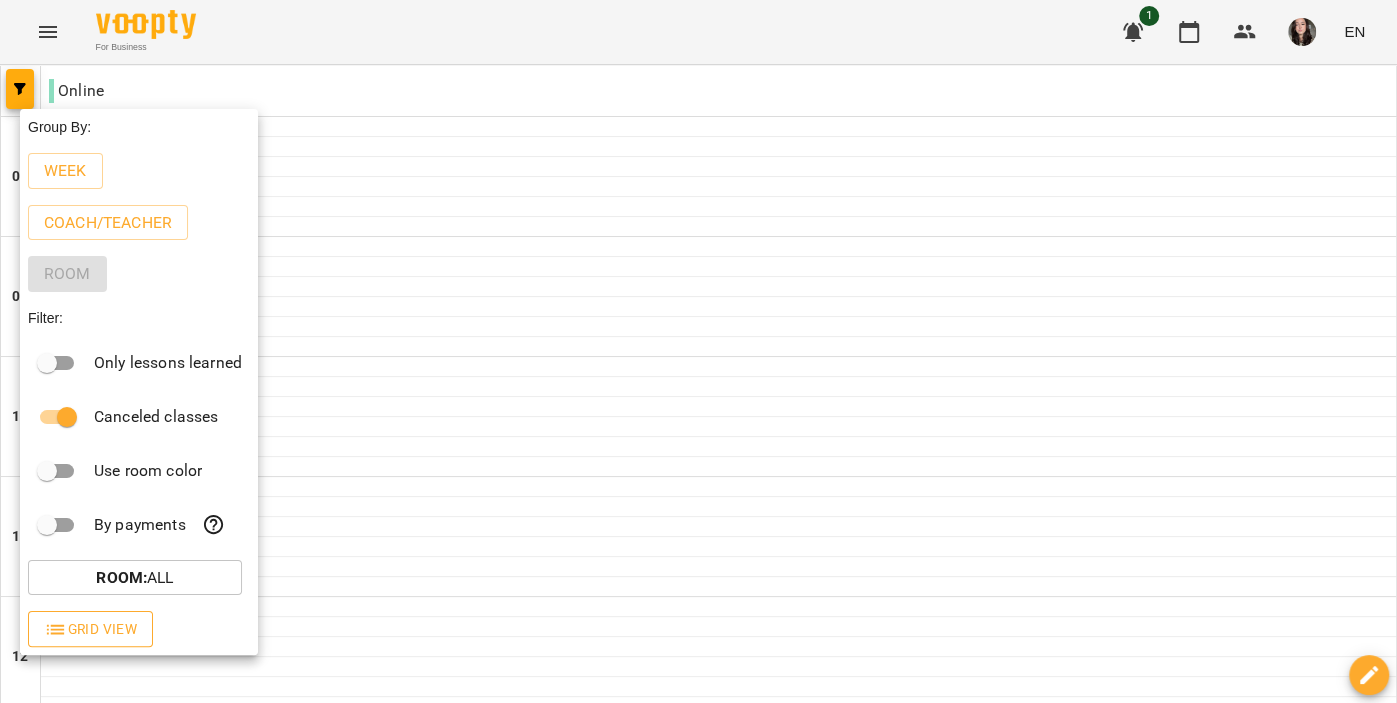 click on "Grid View" at bounding box center [90, 629] 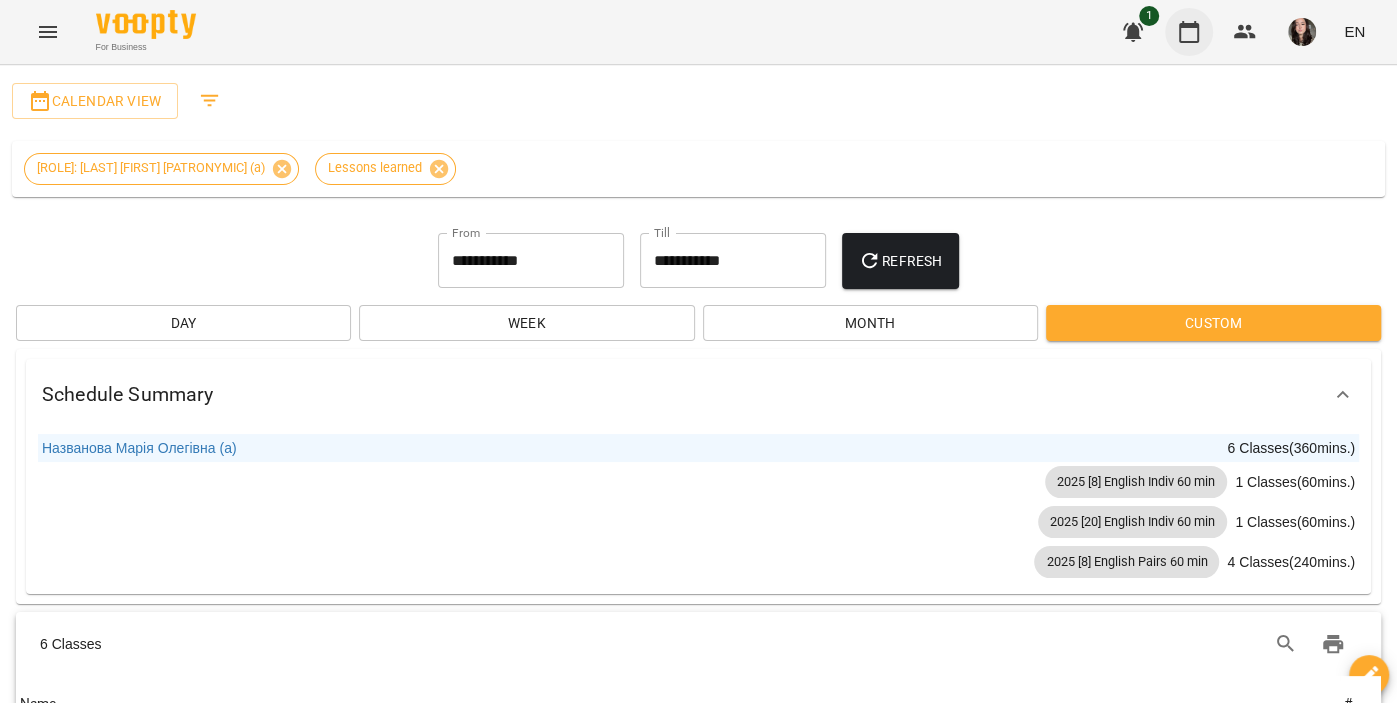 click 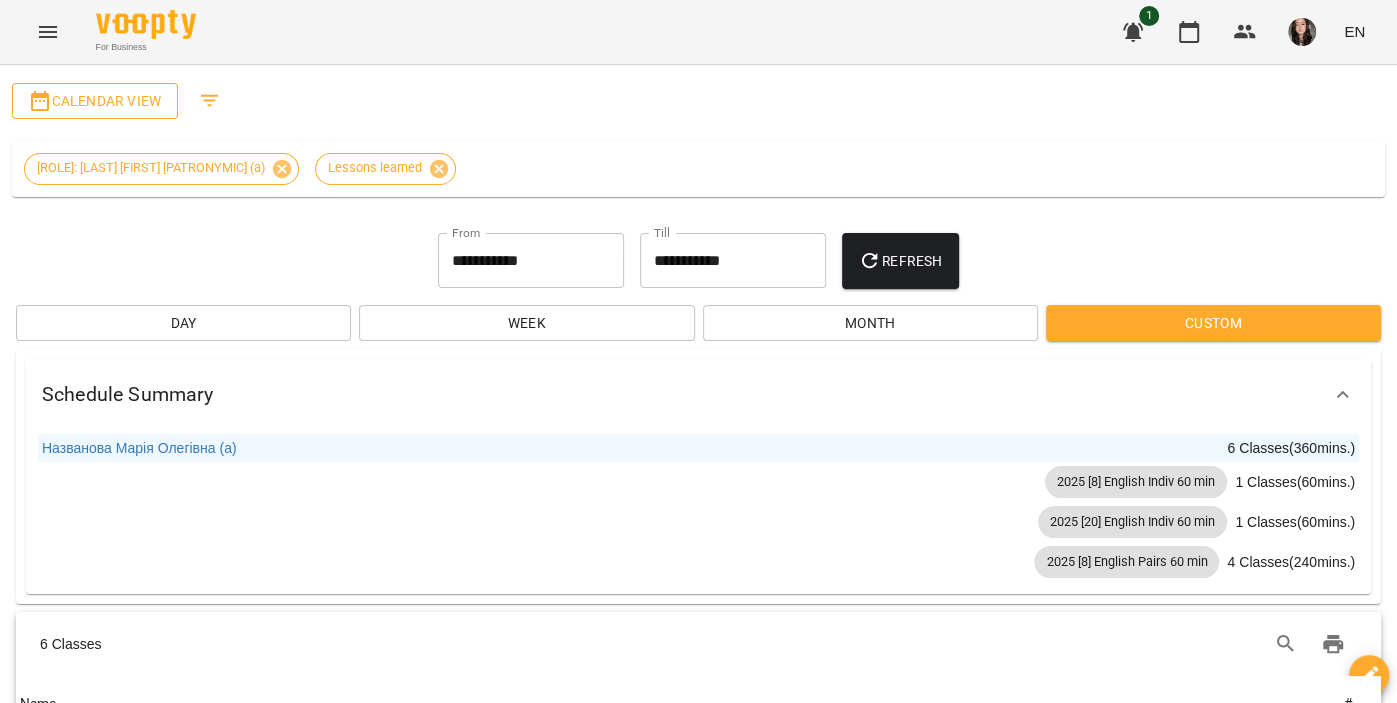 click on "Calendar View" at bounding box center (95, 101) 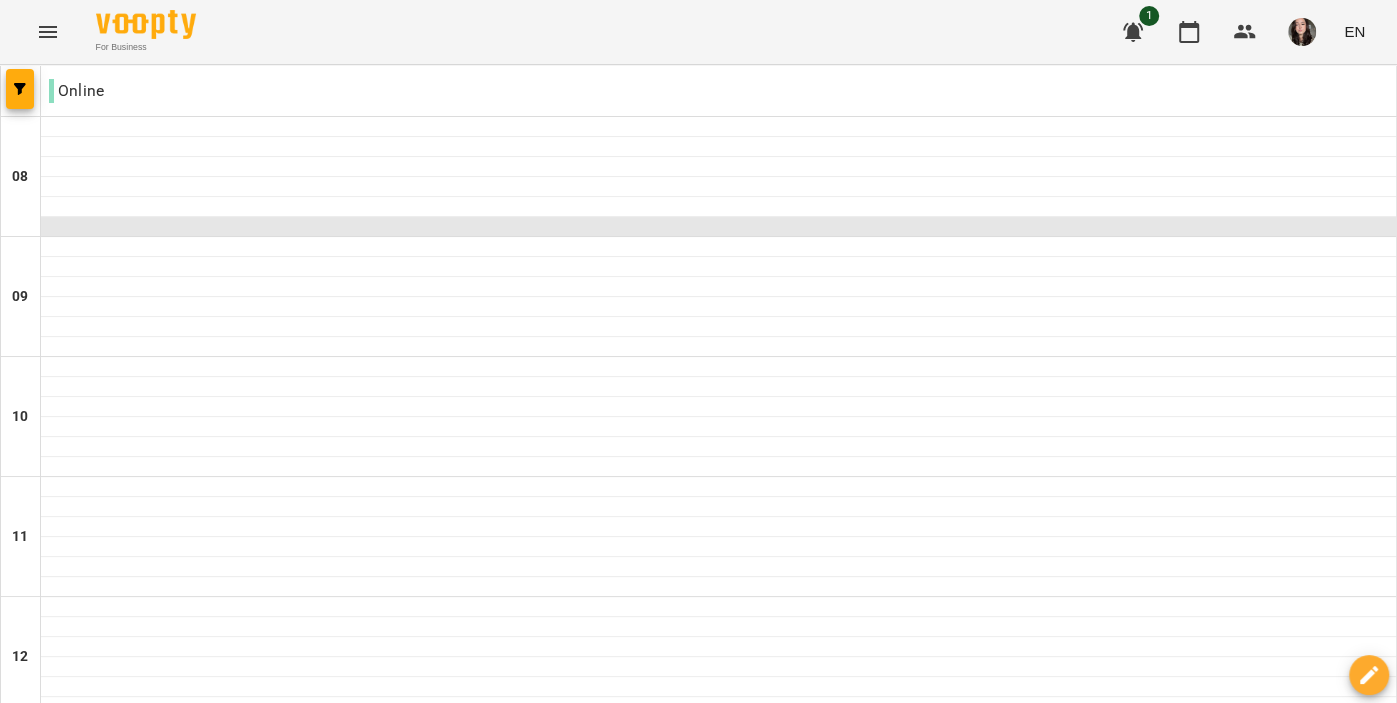 scroll, scrollTop: 0, scrollLeft: 0, axis: both 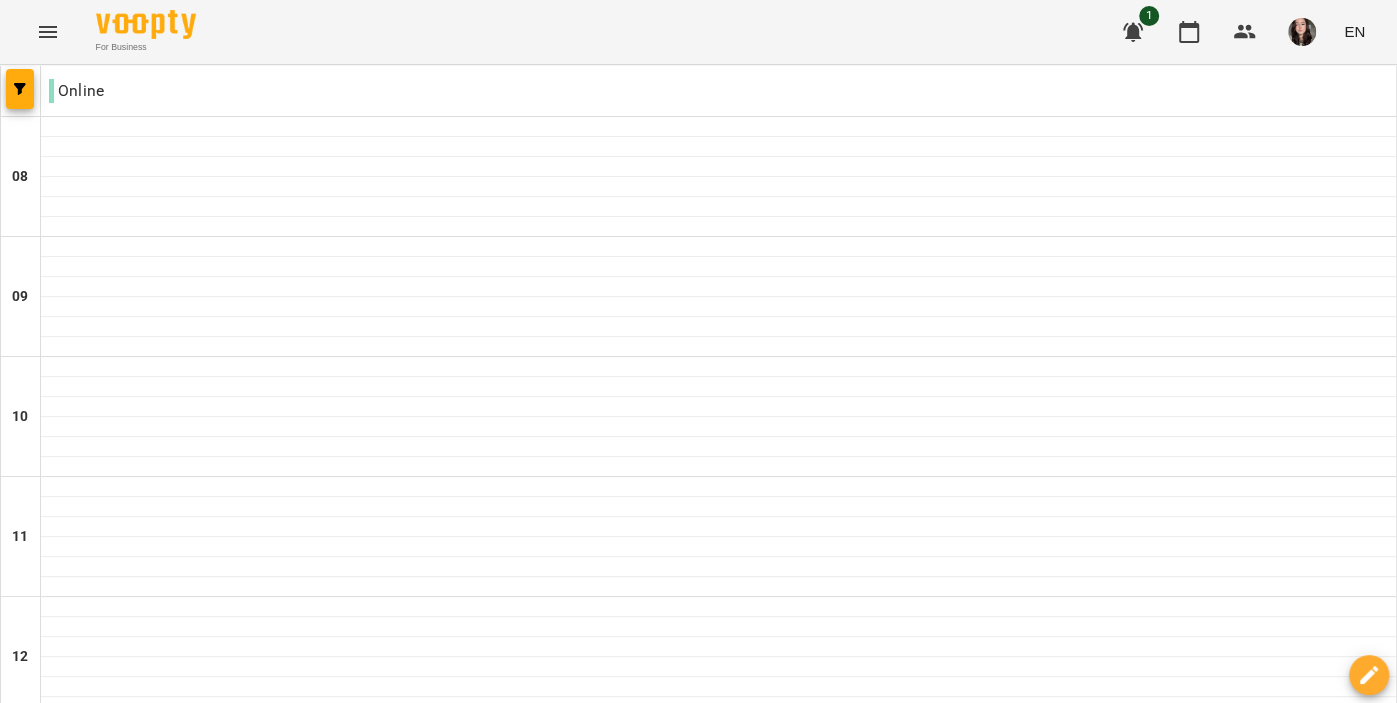 click at bounding box center [798, 2008] 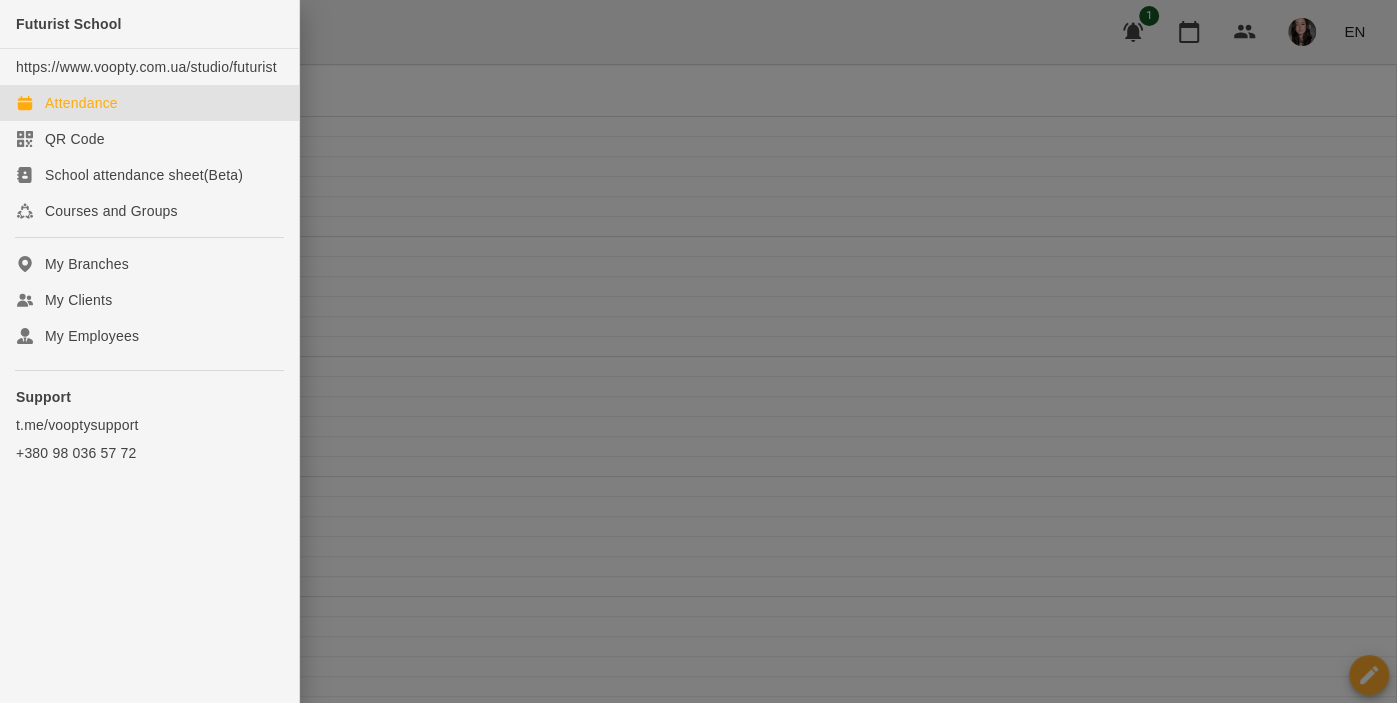 click on "Attendance" at bounding box center [81, 103] 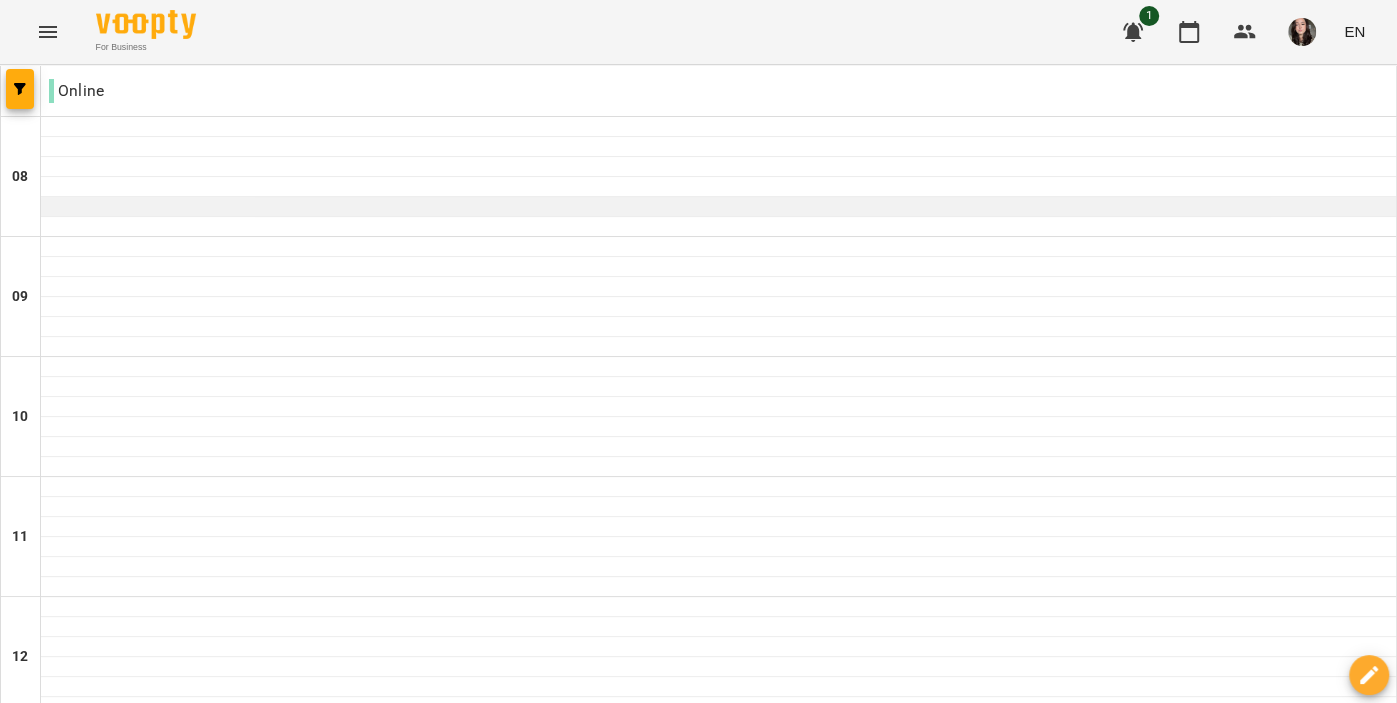 scroll, scrollTop: 0, scrollLeft: 0, axis: both 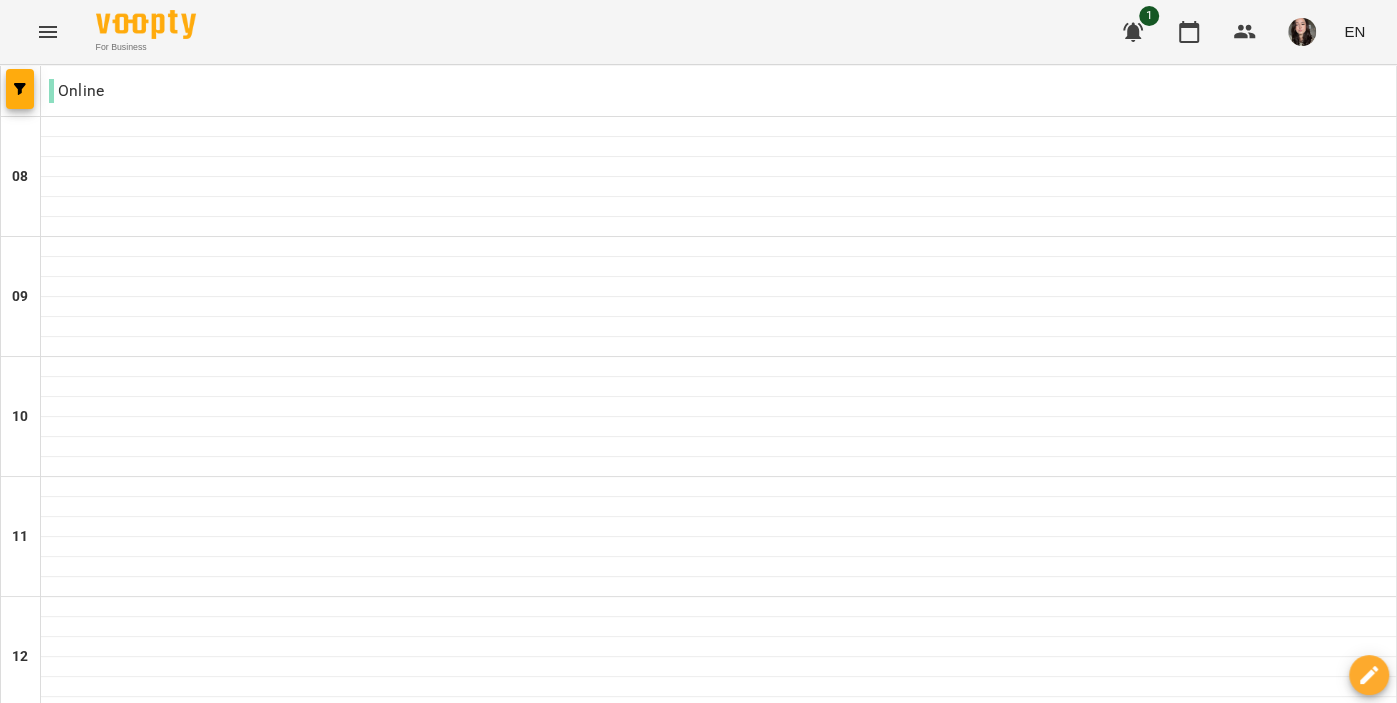 click at bounding box center (1302, 32) 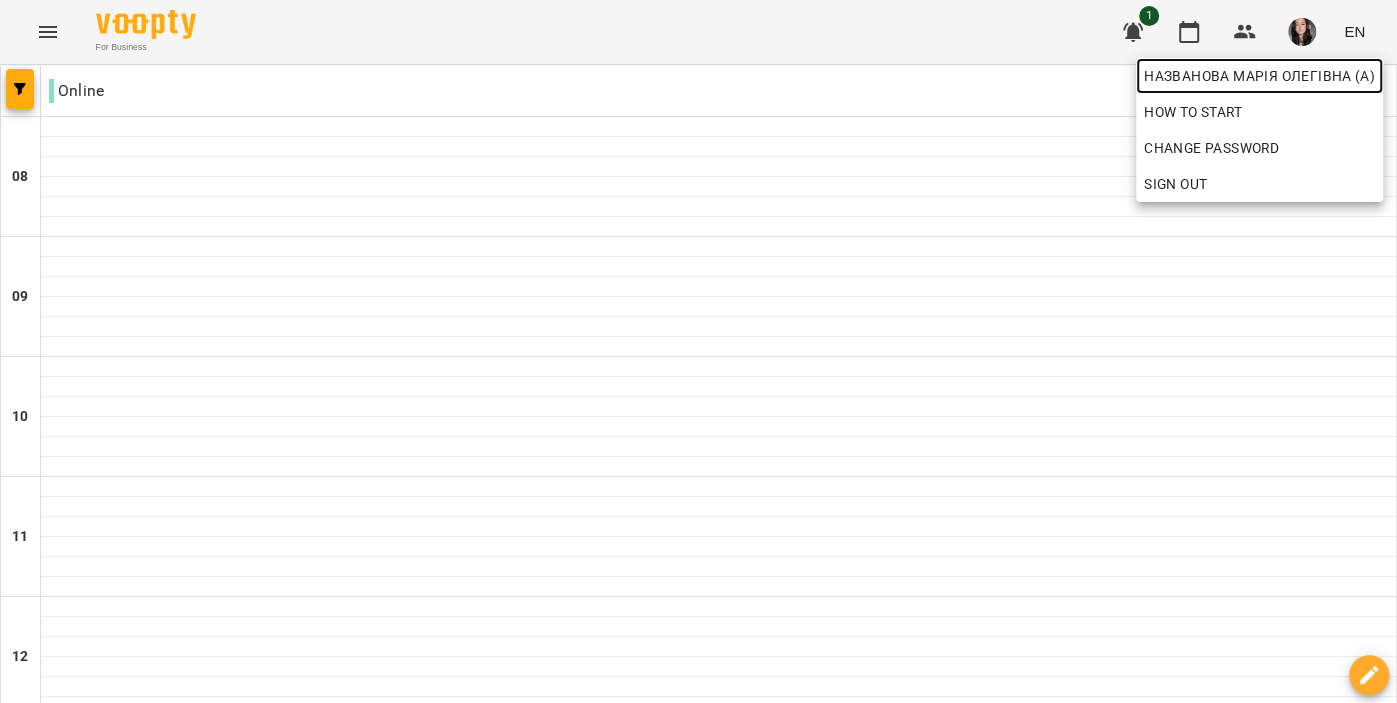 click on "Названова Марія Олегівна (а)" at bounding box center (1259, 76) 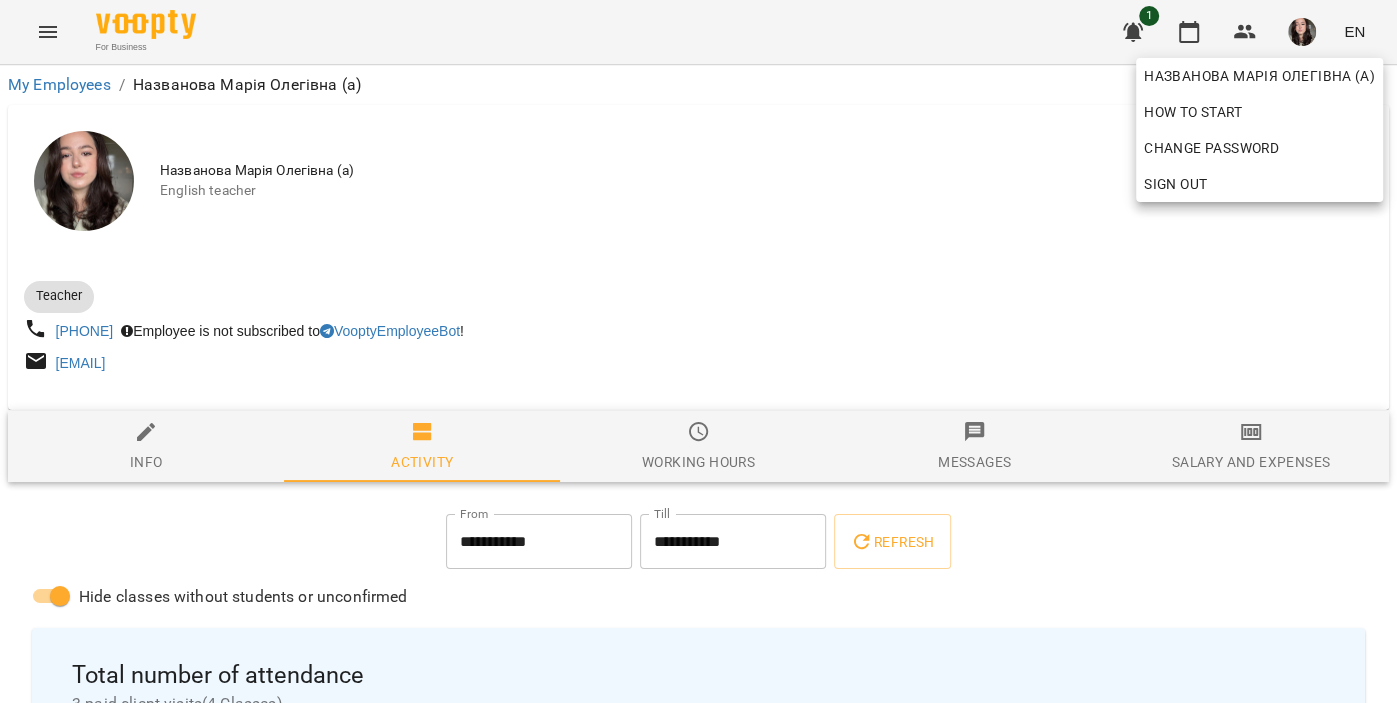 click at bounding box center [698, 351] 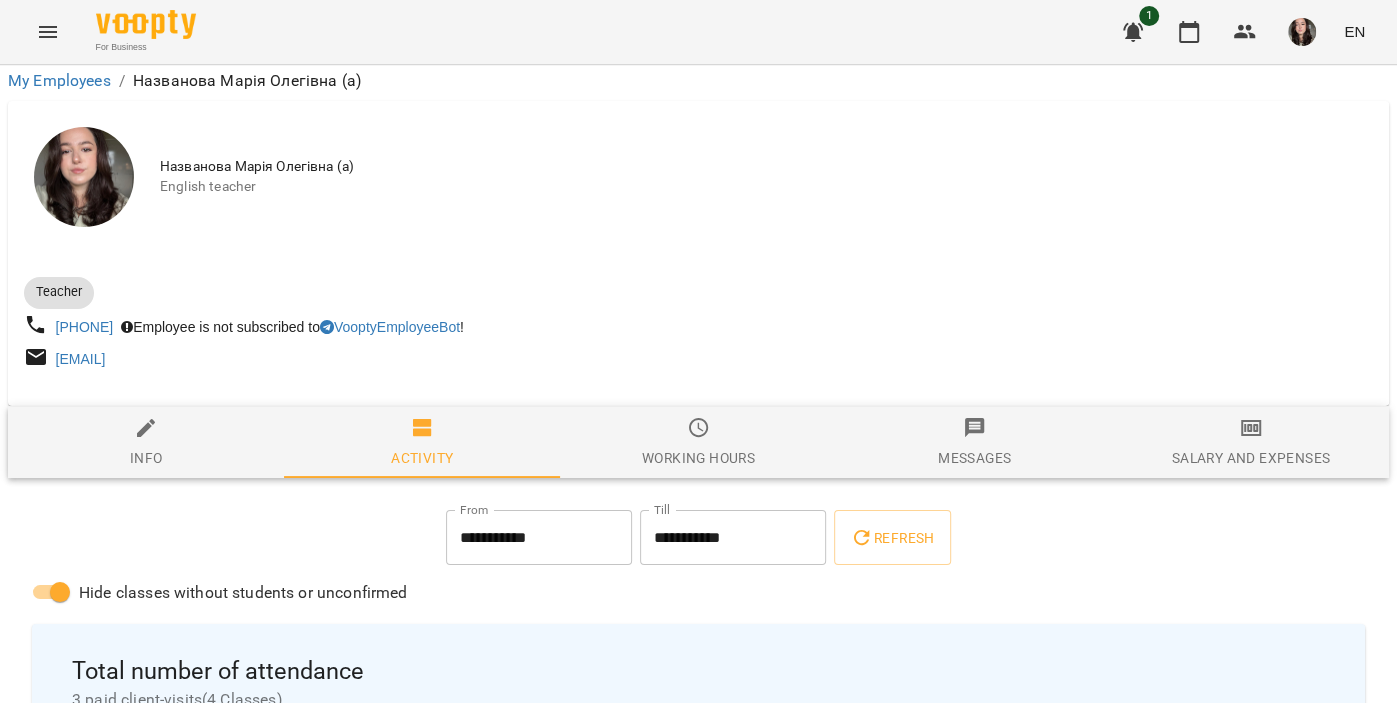 scroll, scrollTop: 1040, scrollLeft: 0, axis: vertical 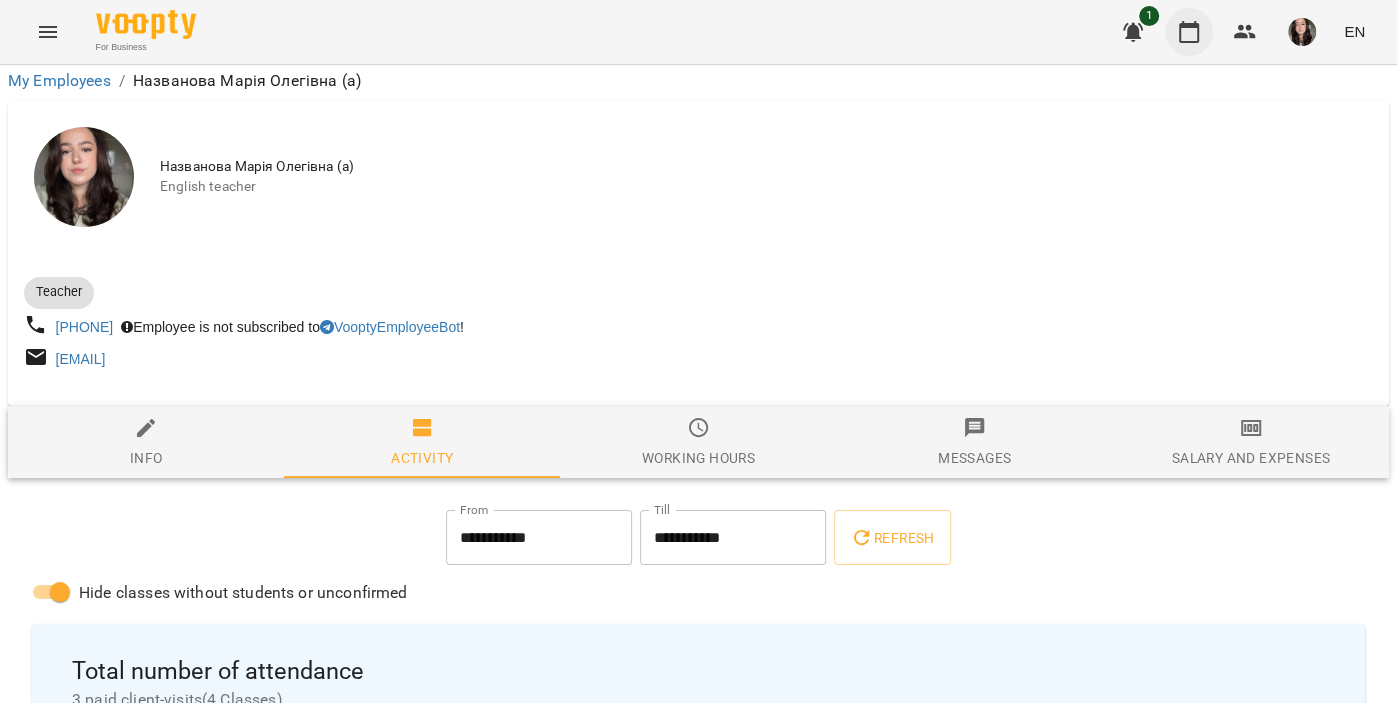 click at bounding box center (1189, 32) 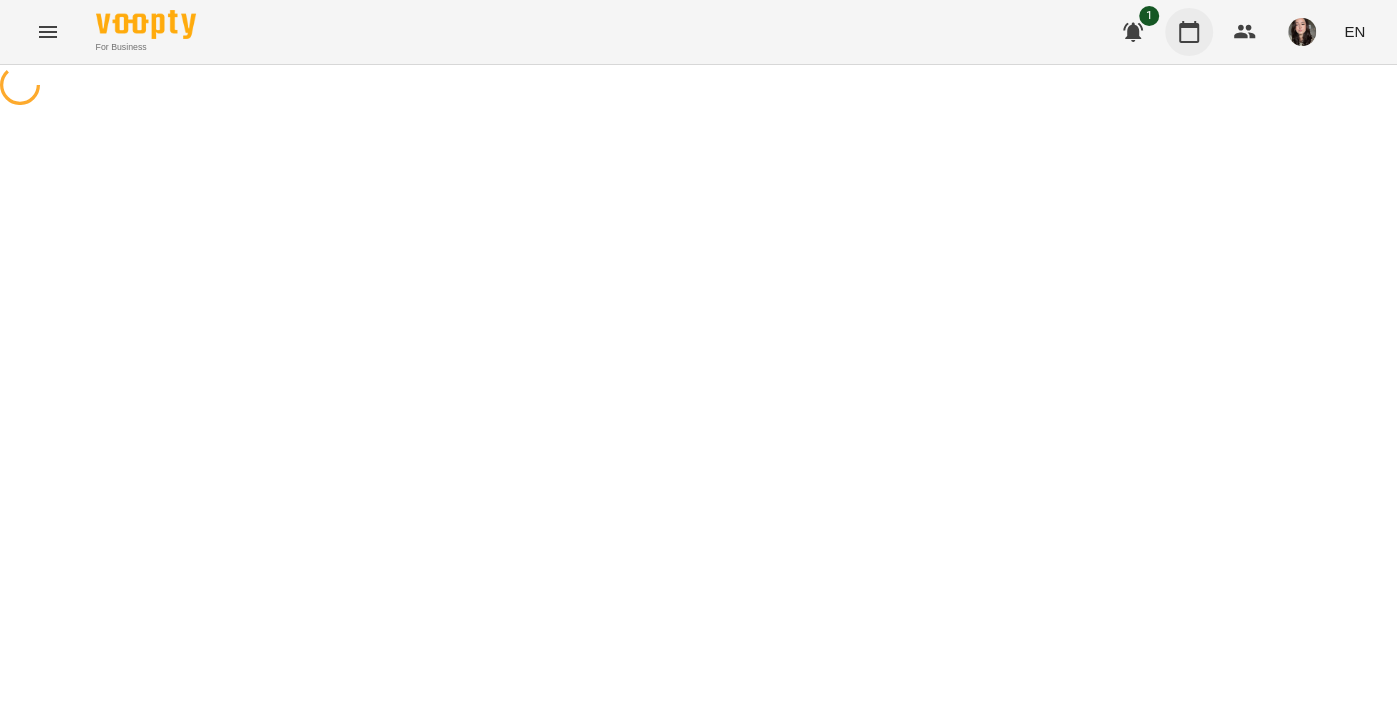 scroll, scrollTop: 0, scrollLeft: 0, axis: both 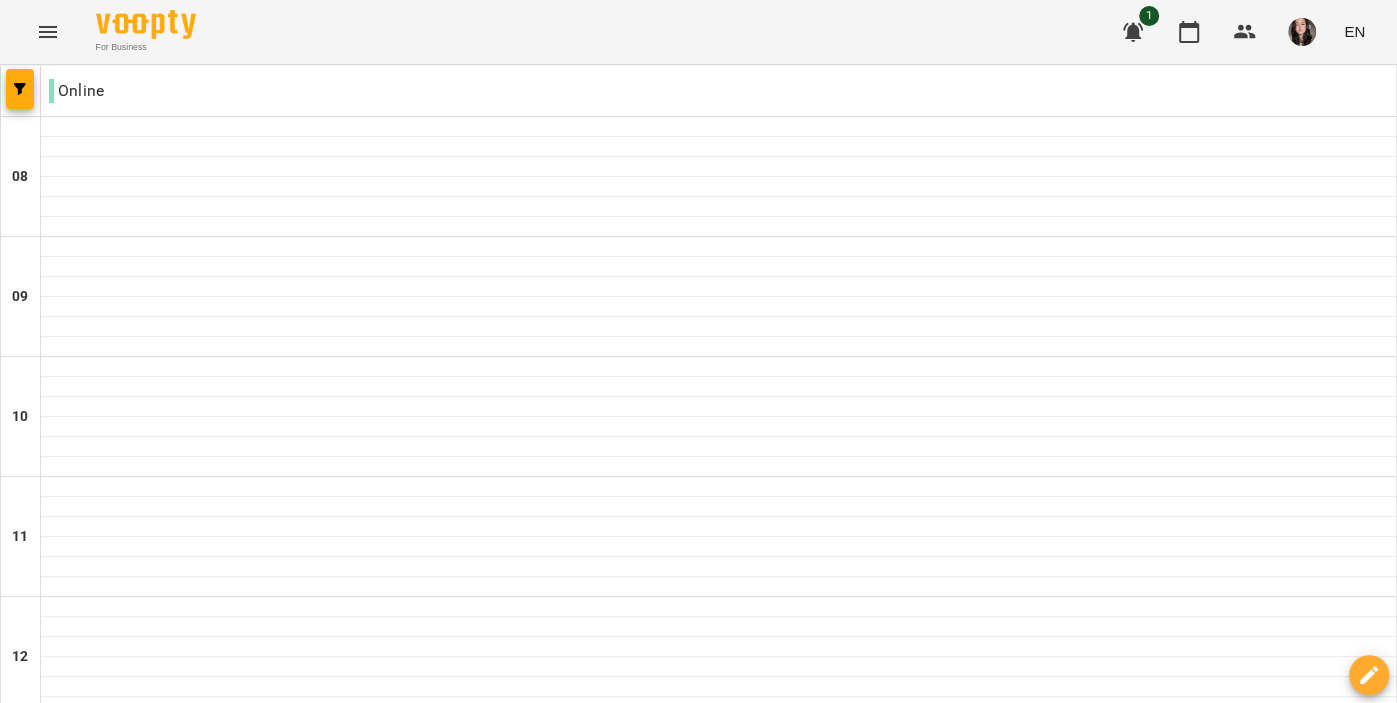 click on "**********" at bounding box center [699, 2008] 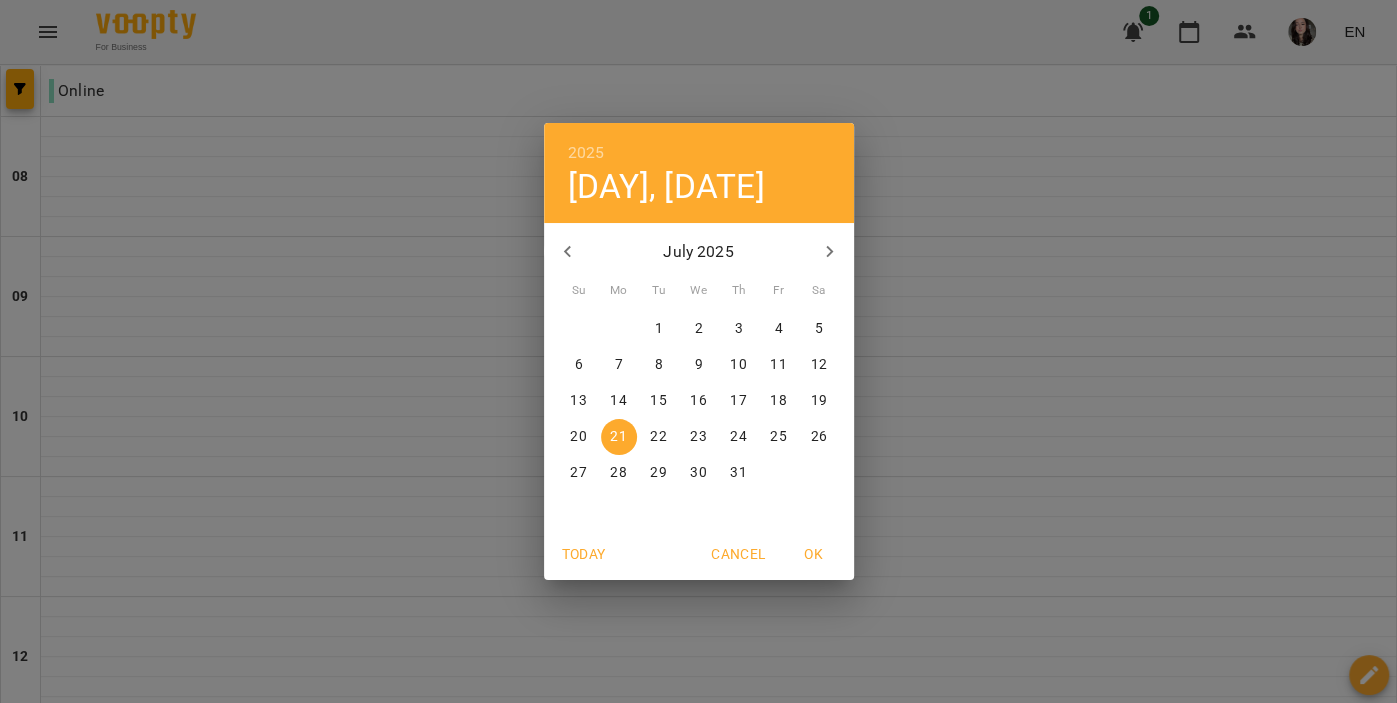 click 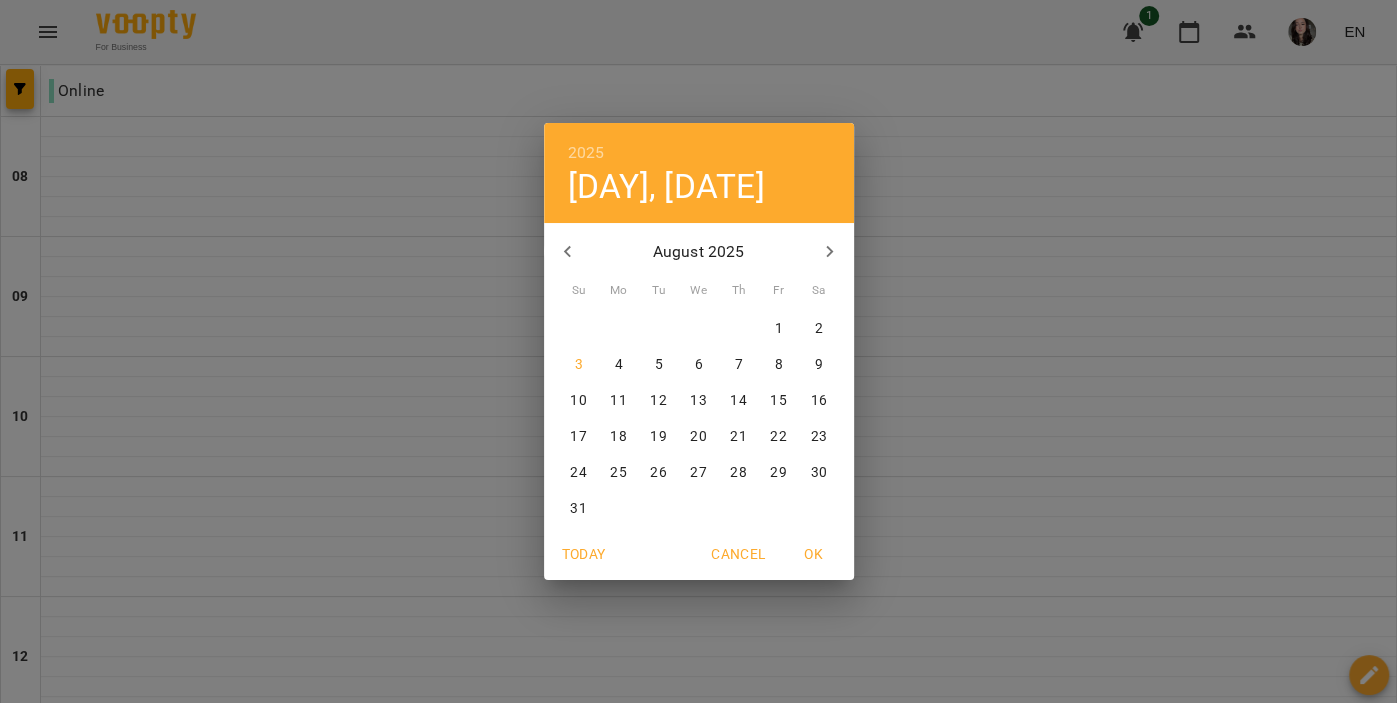 click on "3" at bounding box center (578, 365) 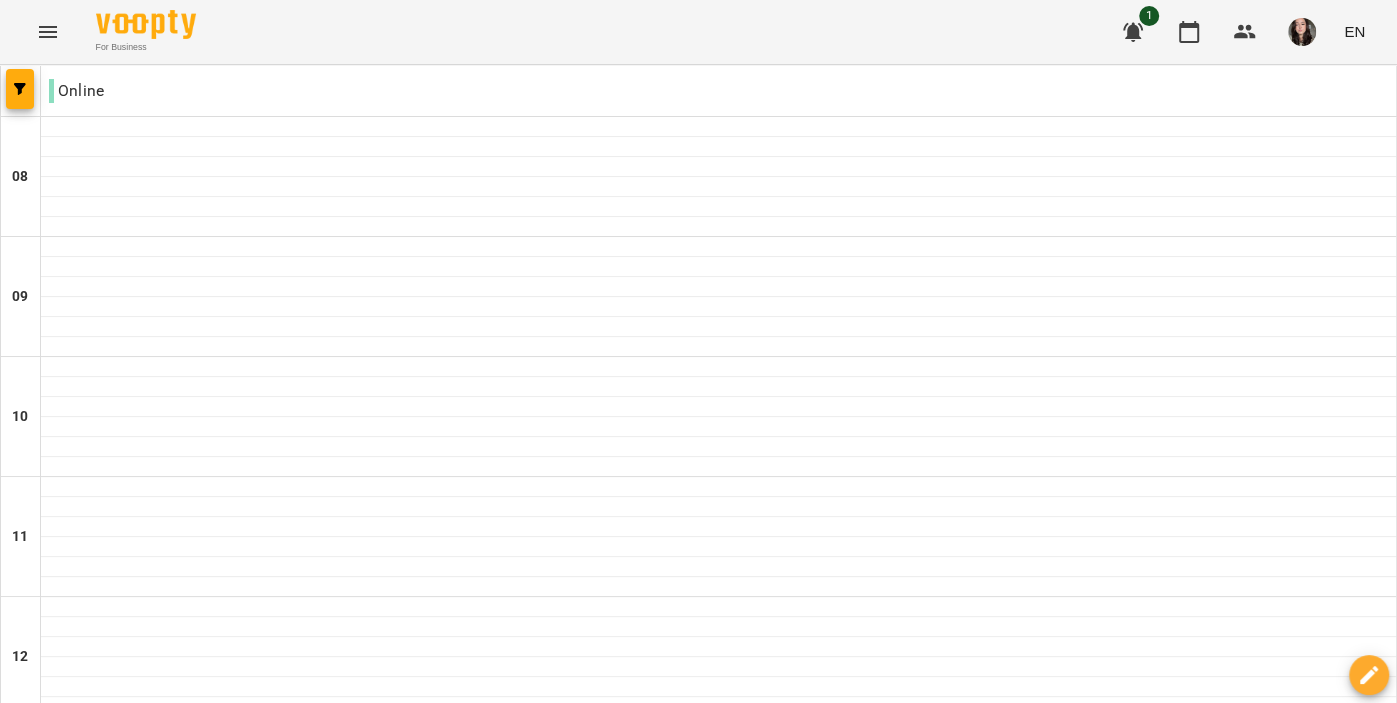 scroll, scrollTop: 1345, scrollLeft: 0, axis: vertical 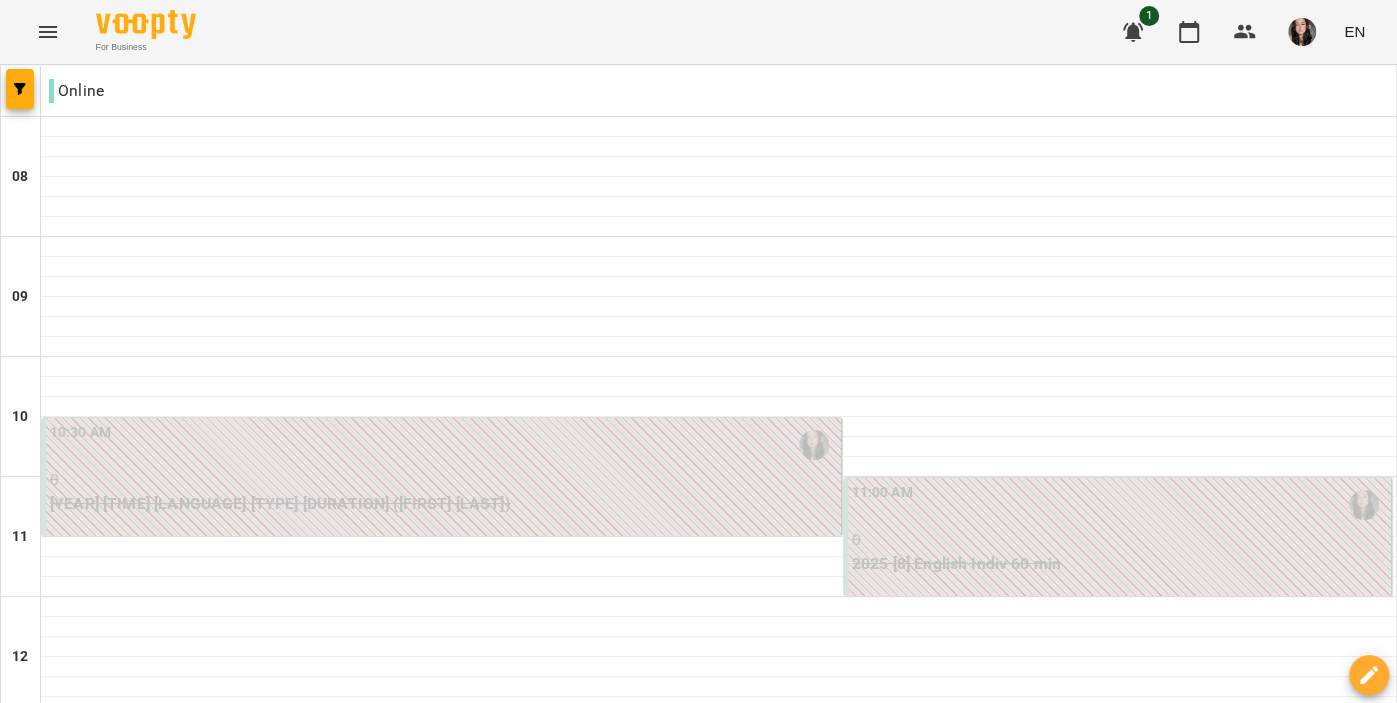 click on "Mon" at bounding box center [44, 1943] 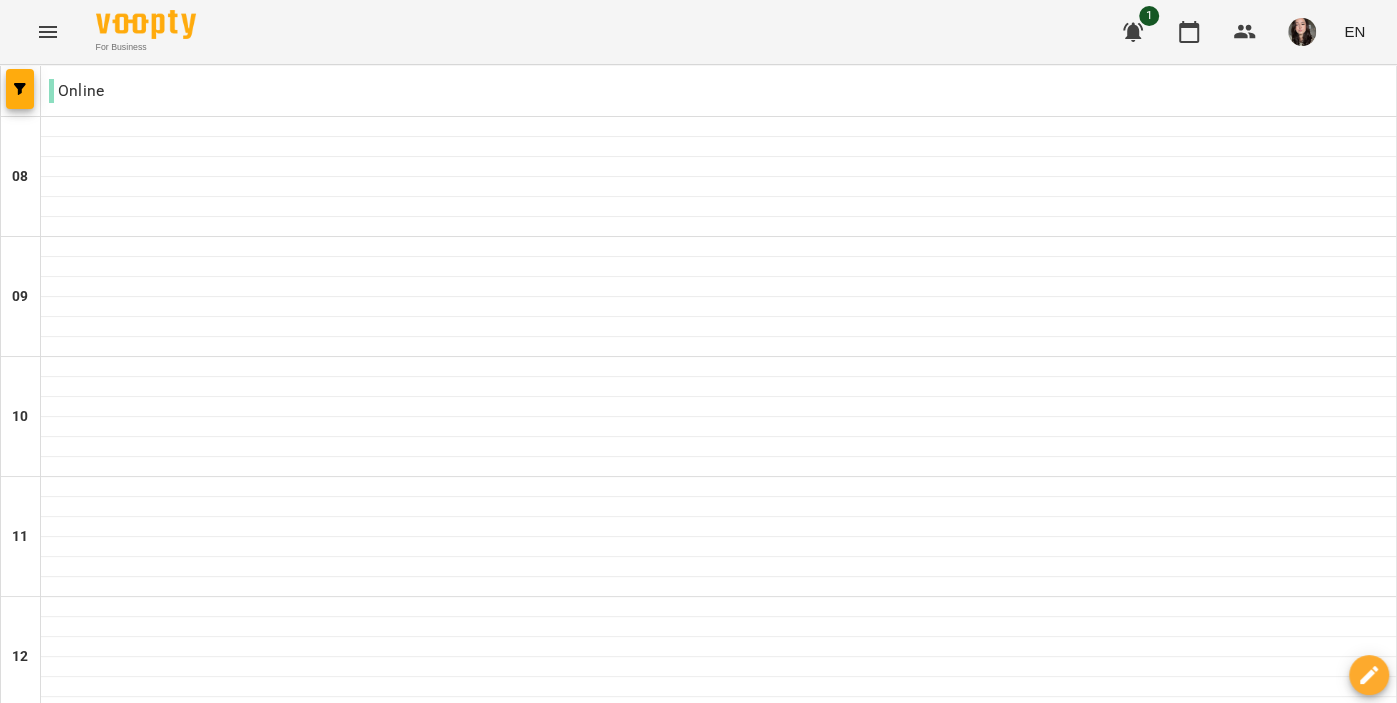 scroll, scrollTop: 1238, scrollLeft: 0, axis: vertical 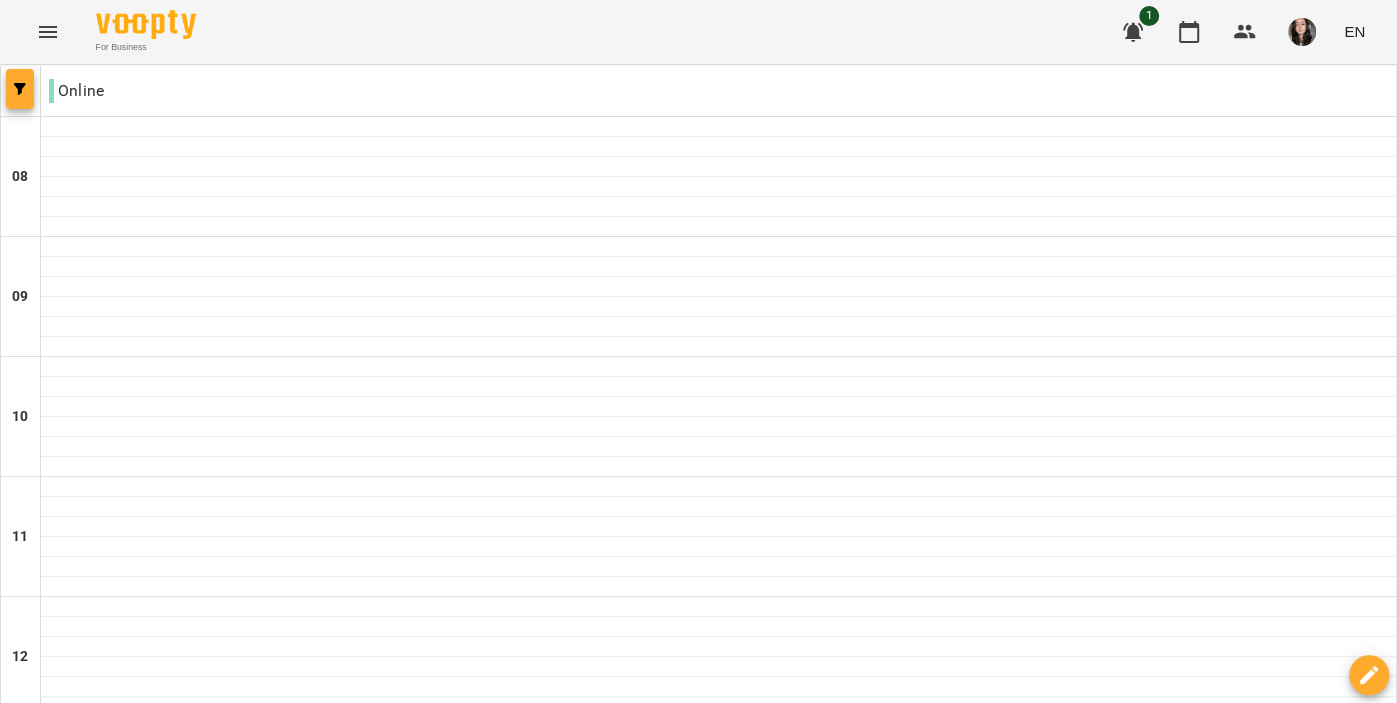click 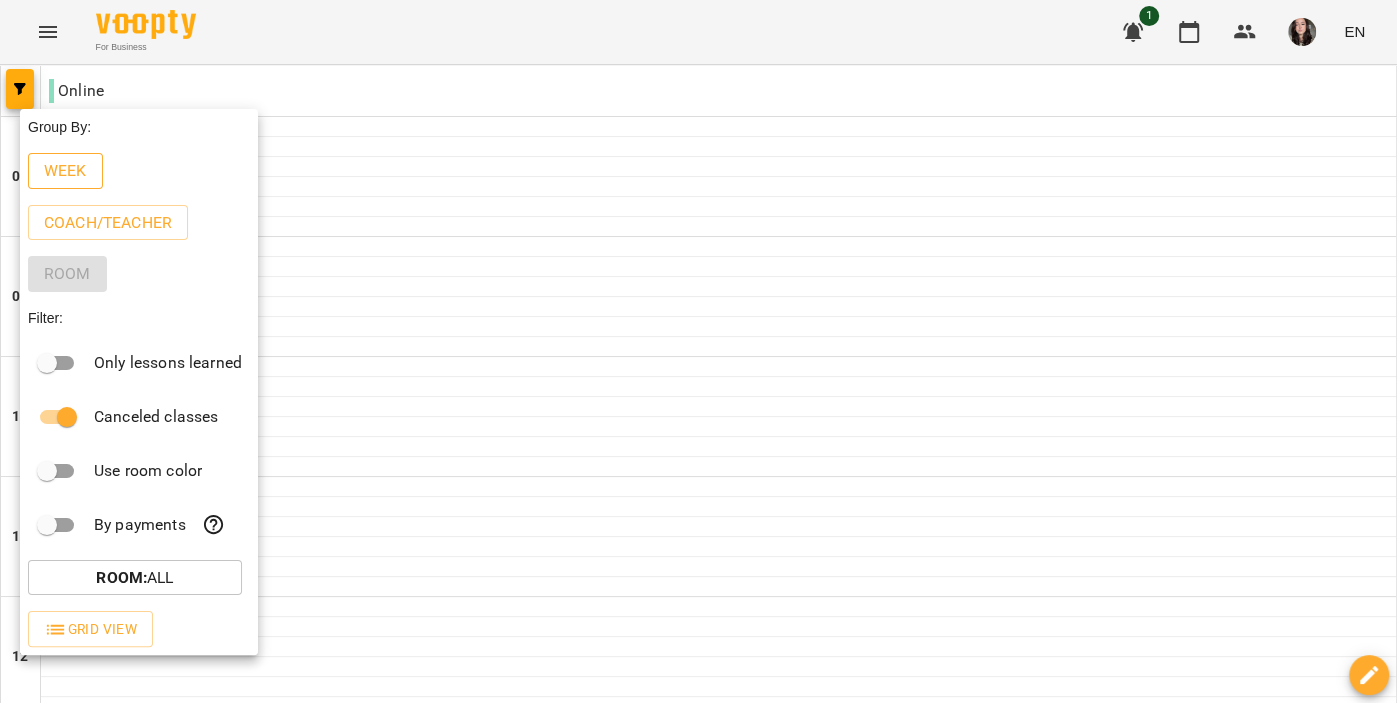 click on "Week" at bounding box center [65, 171] 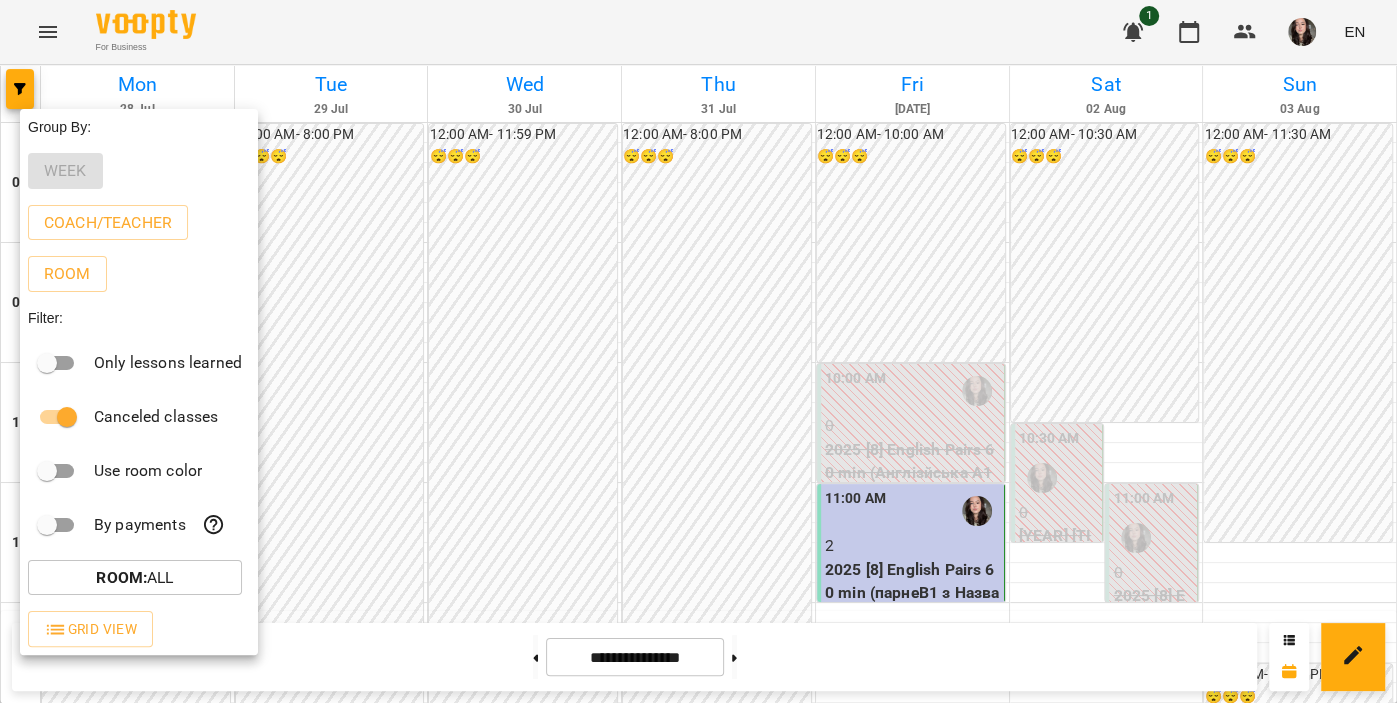 click at bounding box center [698, 351] 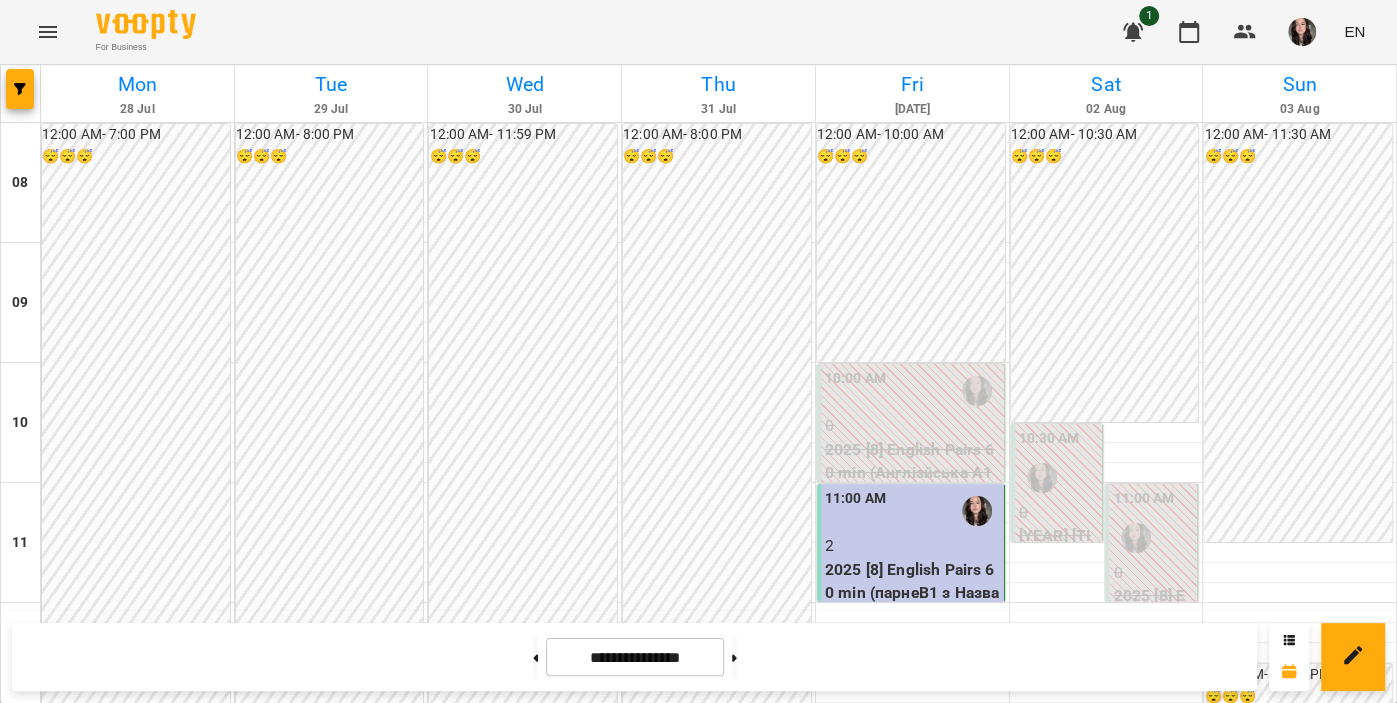 scroll, scrollTop: 1237, scrollLeft: 0, axis: vertical 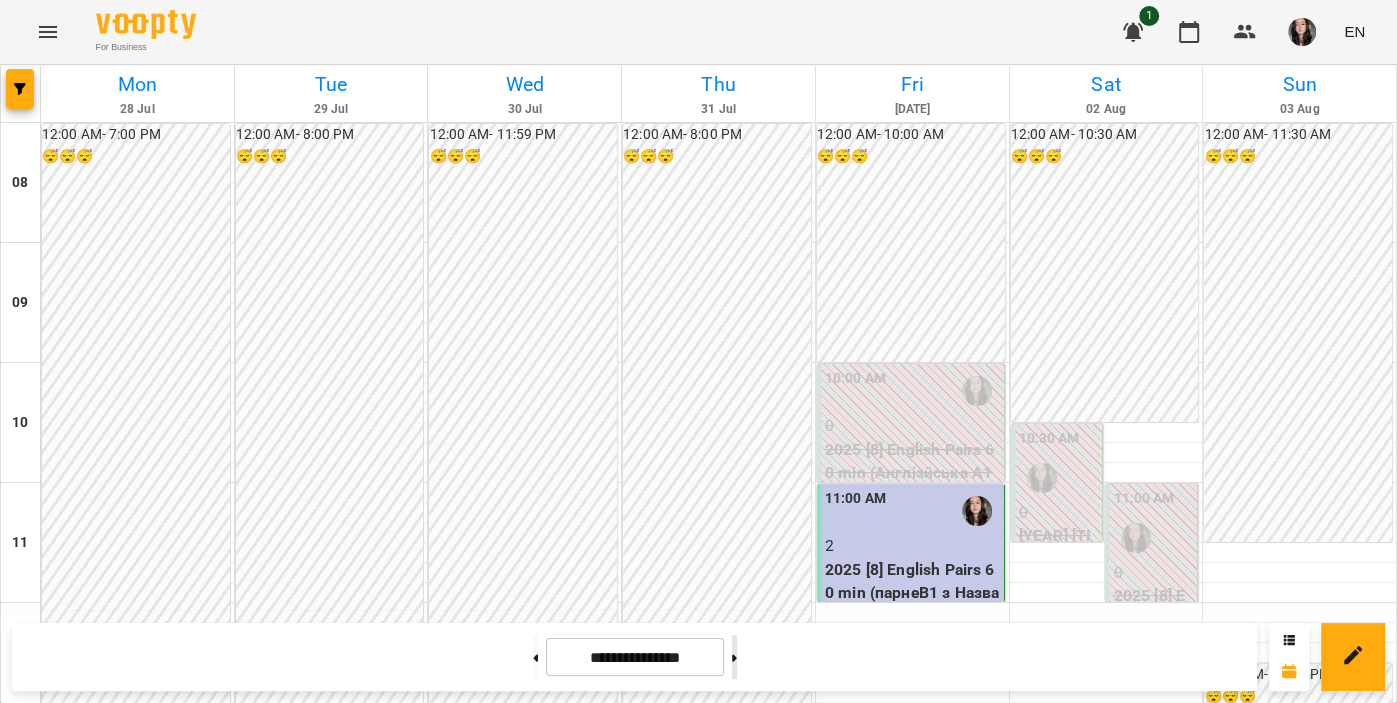 click at bounding box center [734, 657] 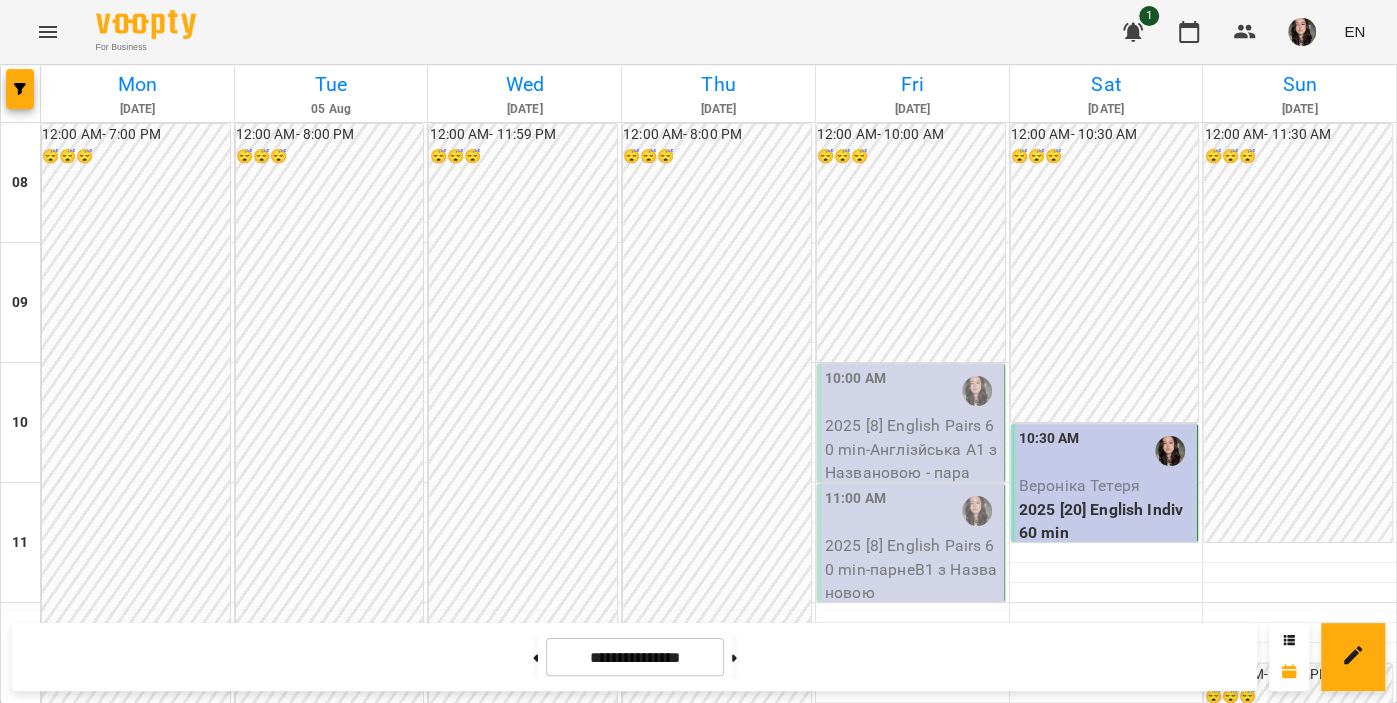 scroll, scrollTop: 1309, scrollLeft: 0, axis: vertical 